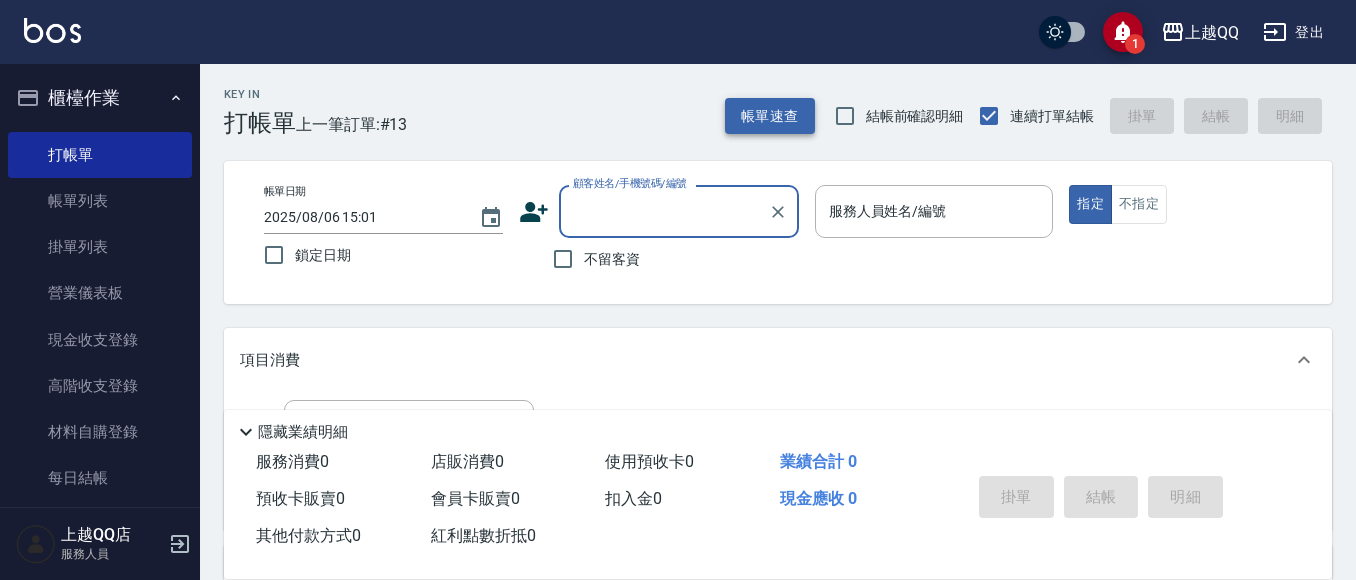 scroll, scrollTop: 0, scrollLeft: 0, axis: both 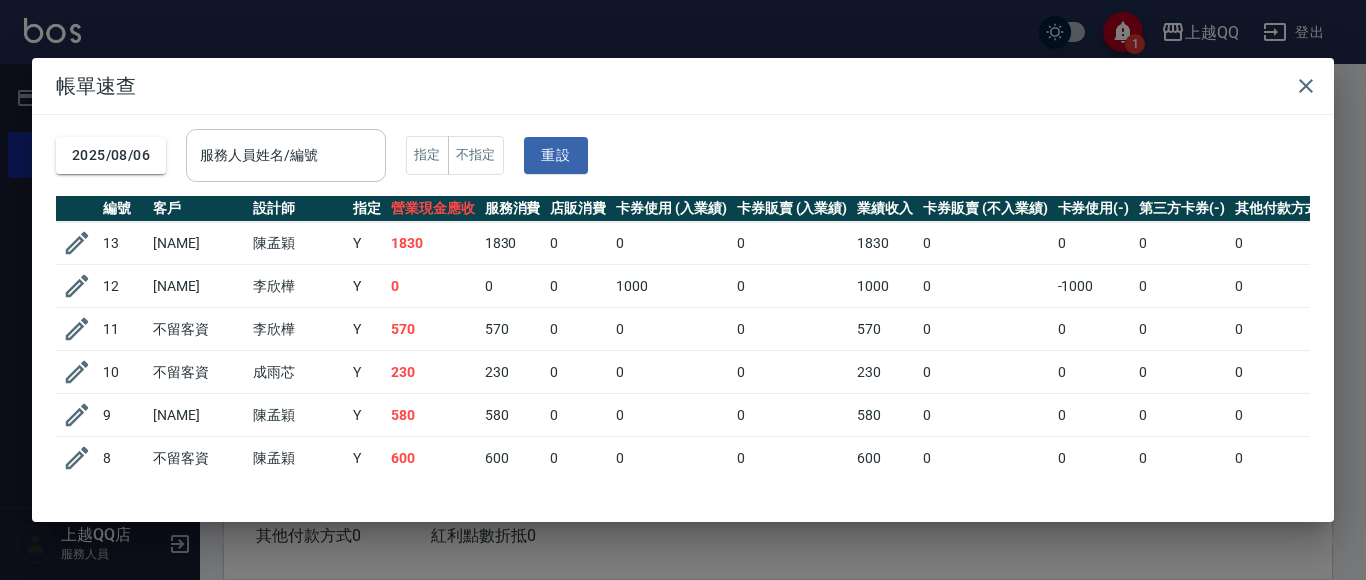 click on "服務人員姓名/編號" at bounding box center (286, 155) 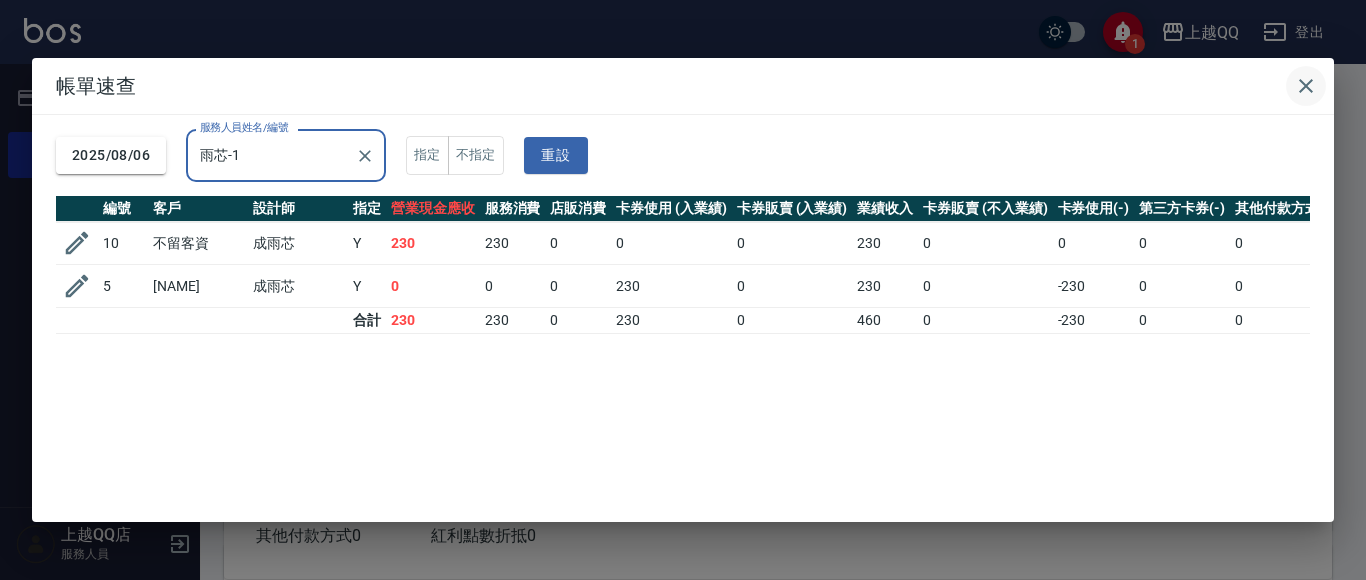 type on "雨芯-1" 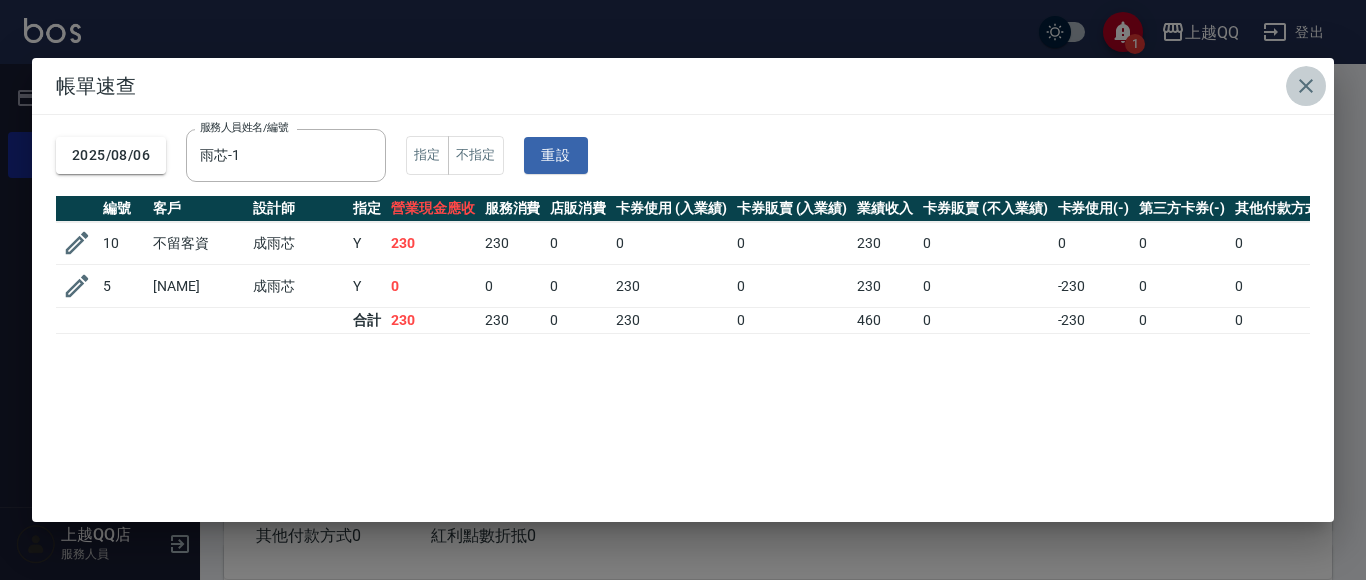 click 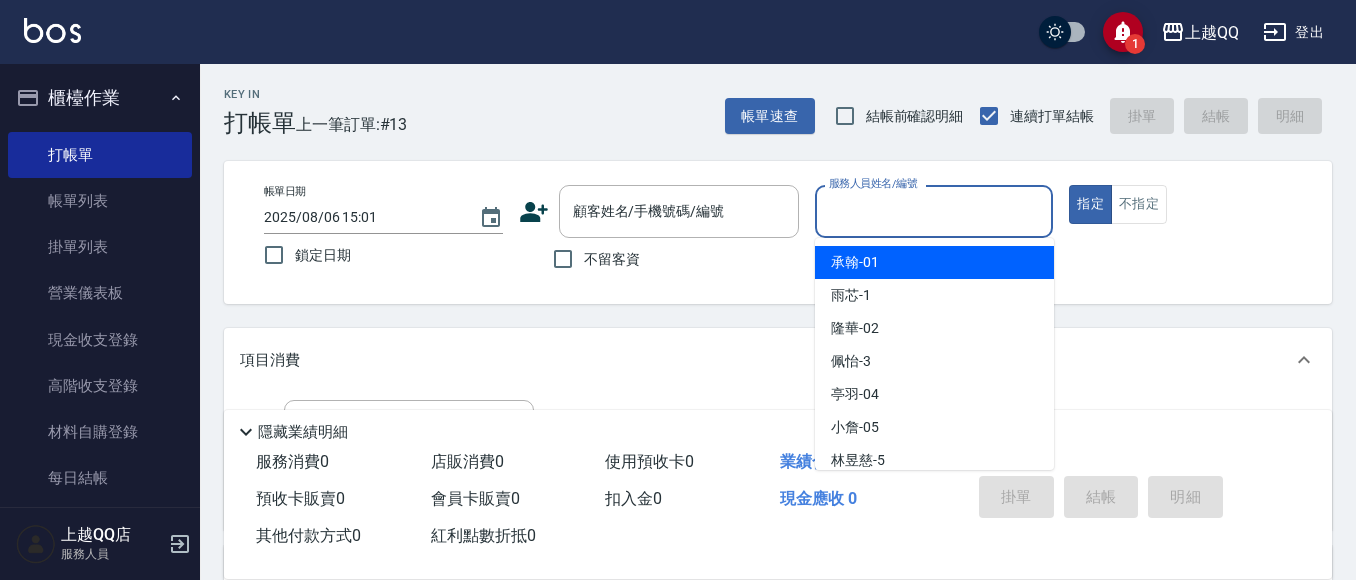 click on "服務人員姓名/編號" at bounding box center [934, 211] 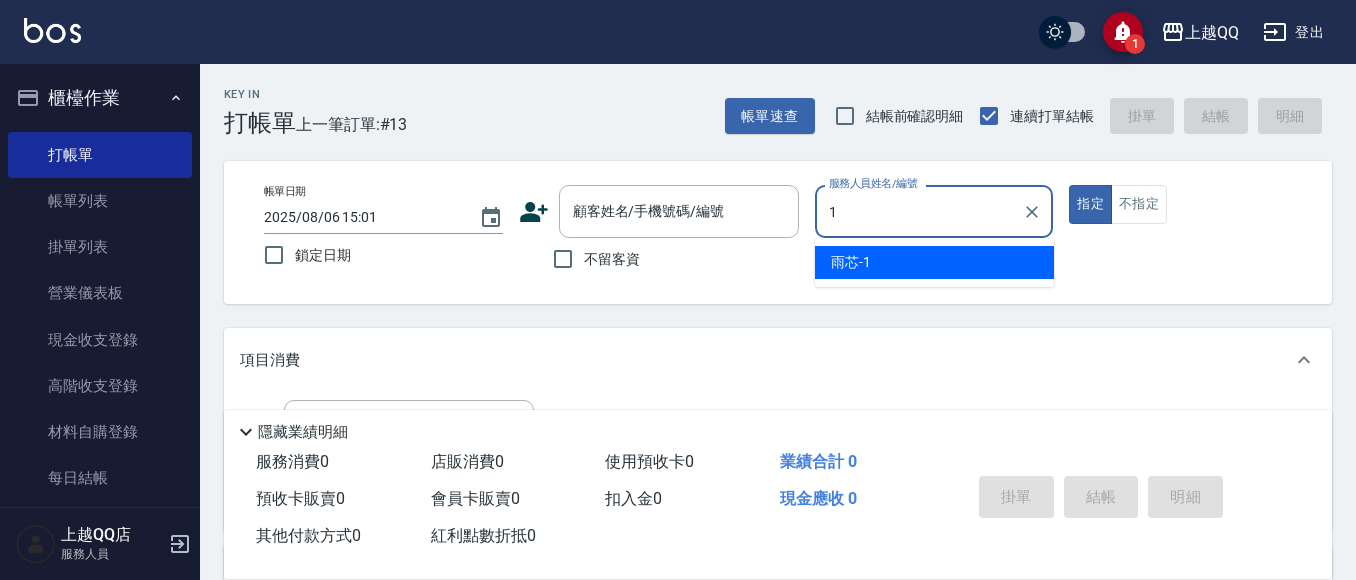 type on "1" 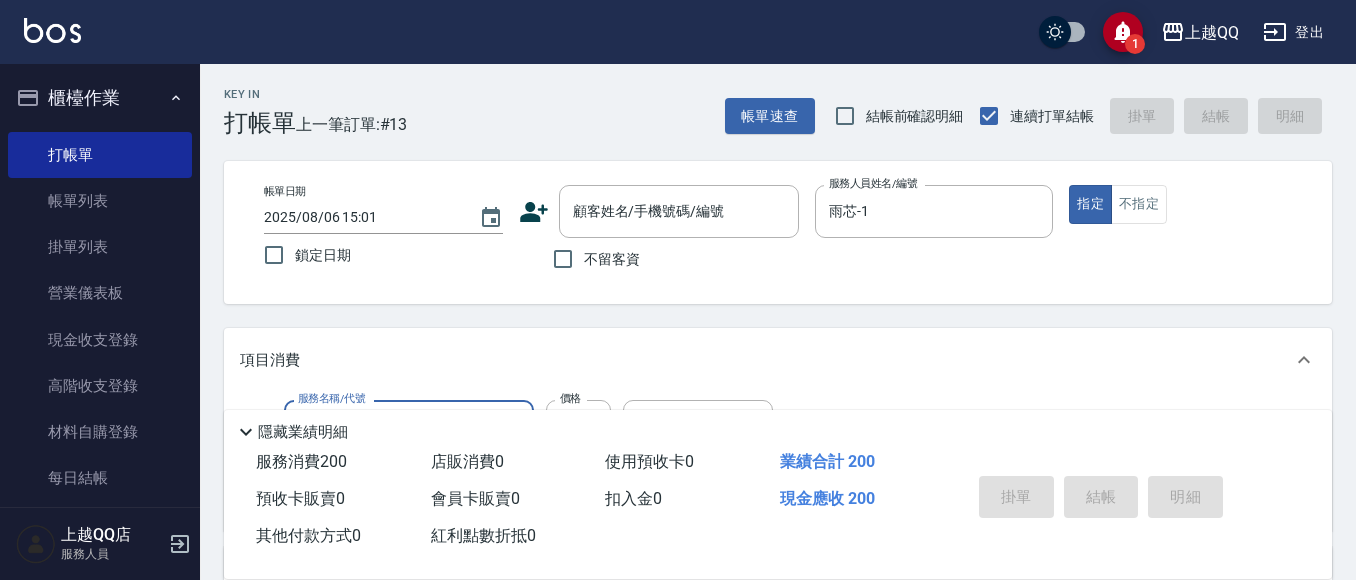 type on "洗髮(101)" 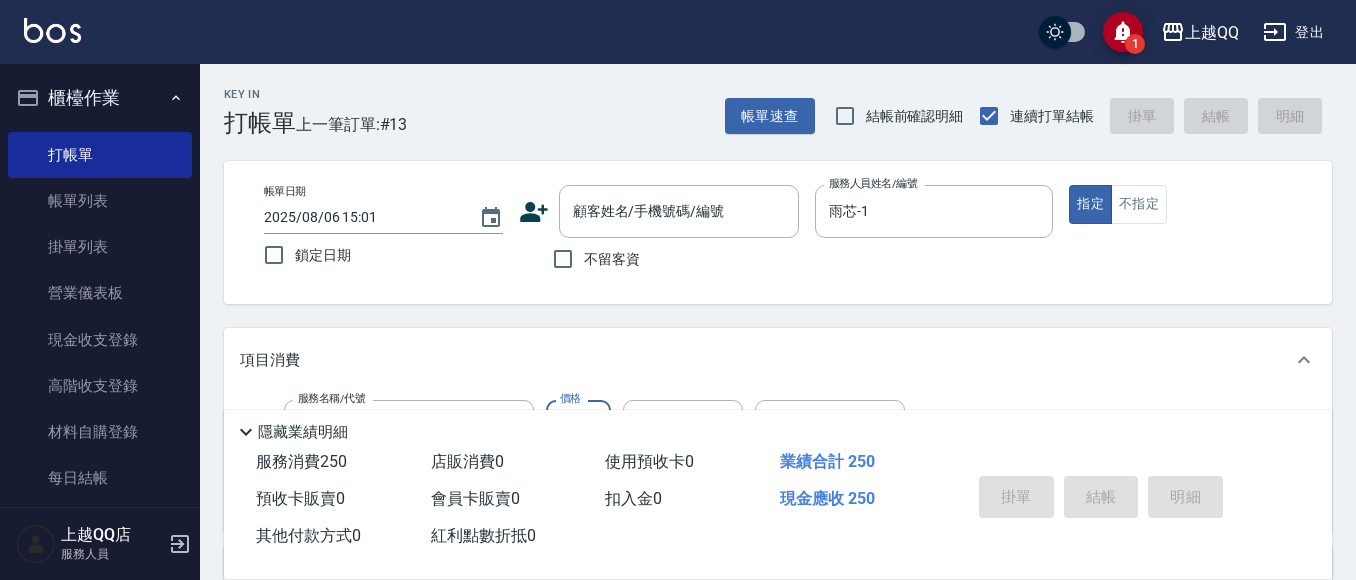 type on "250" 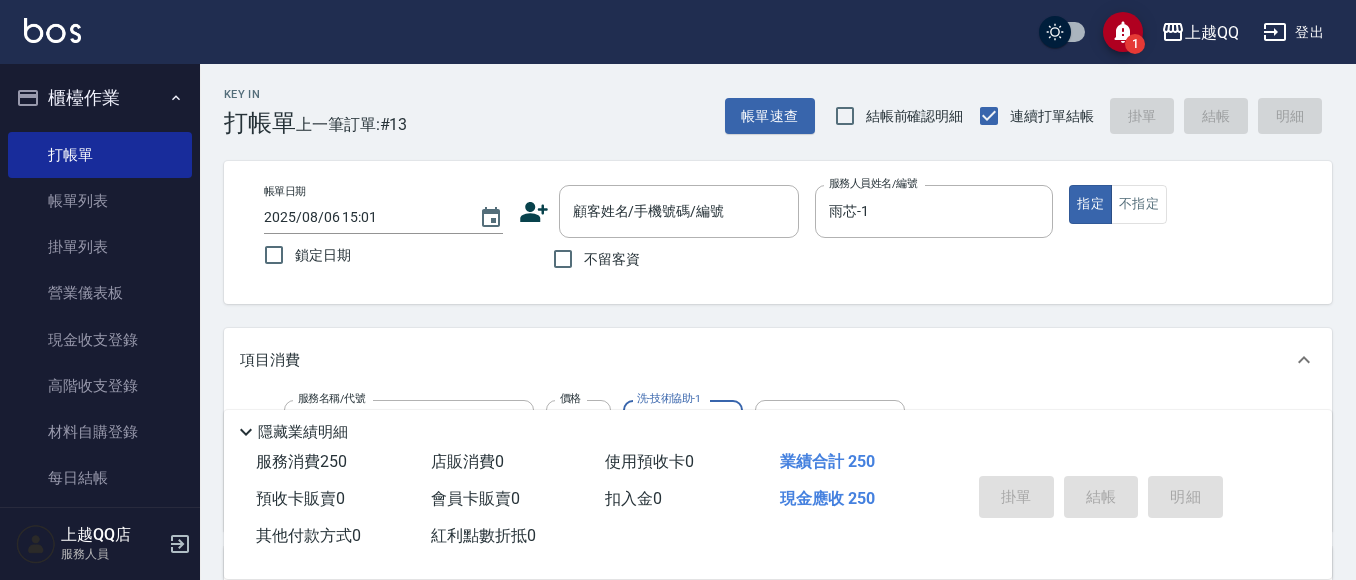 type on "雨芯-1" 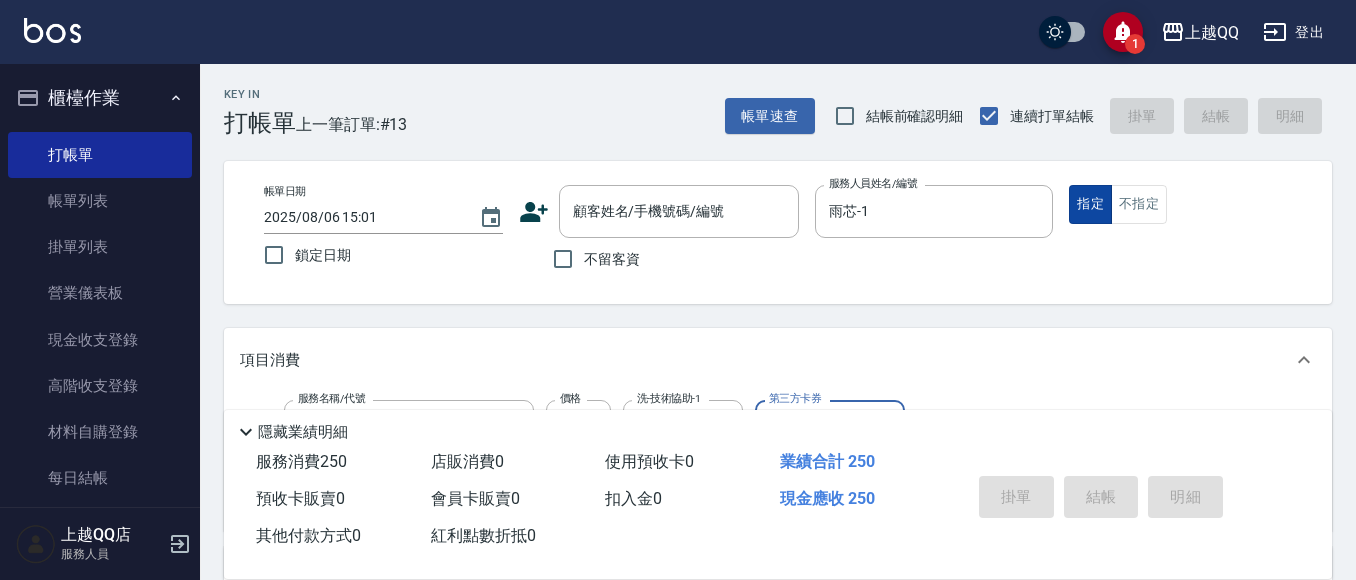 click on "指定" at bounding box center (1090, 204) 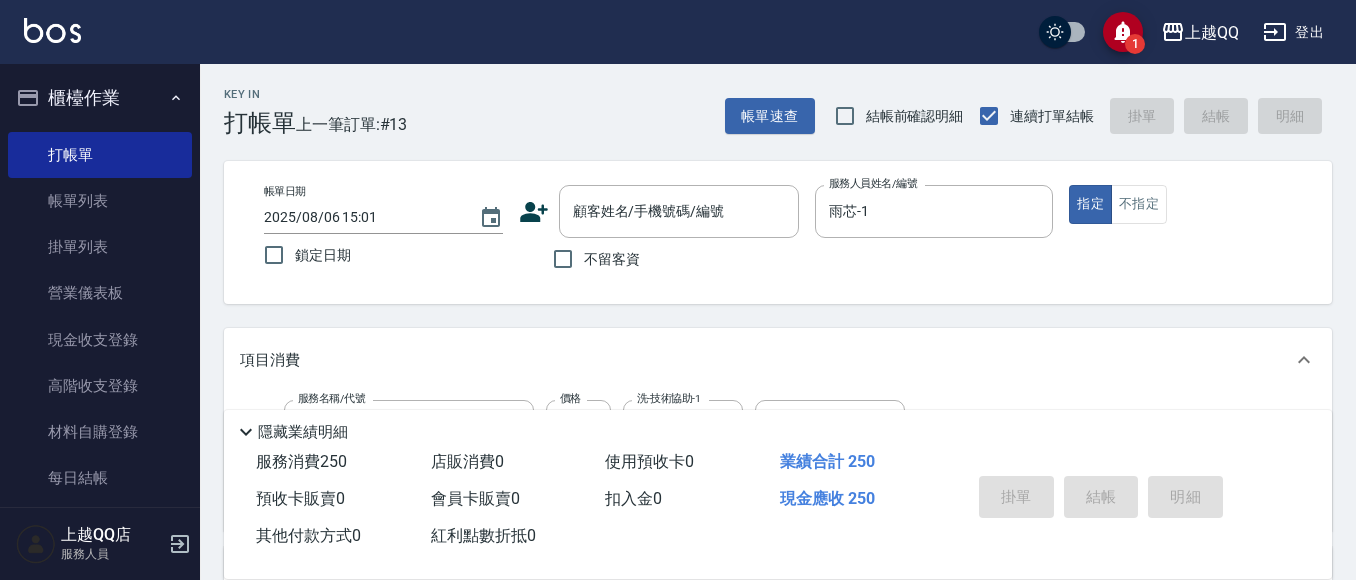 click on "指定 不指定" at bounding box center [1188, 204] 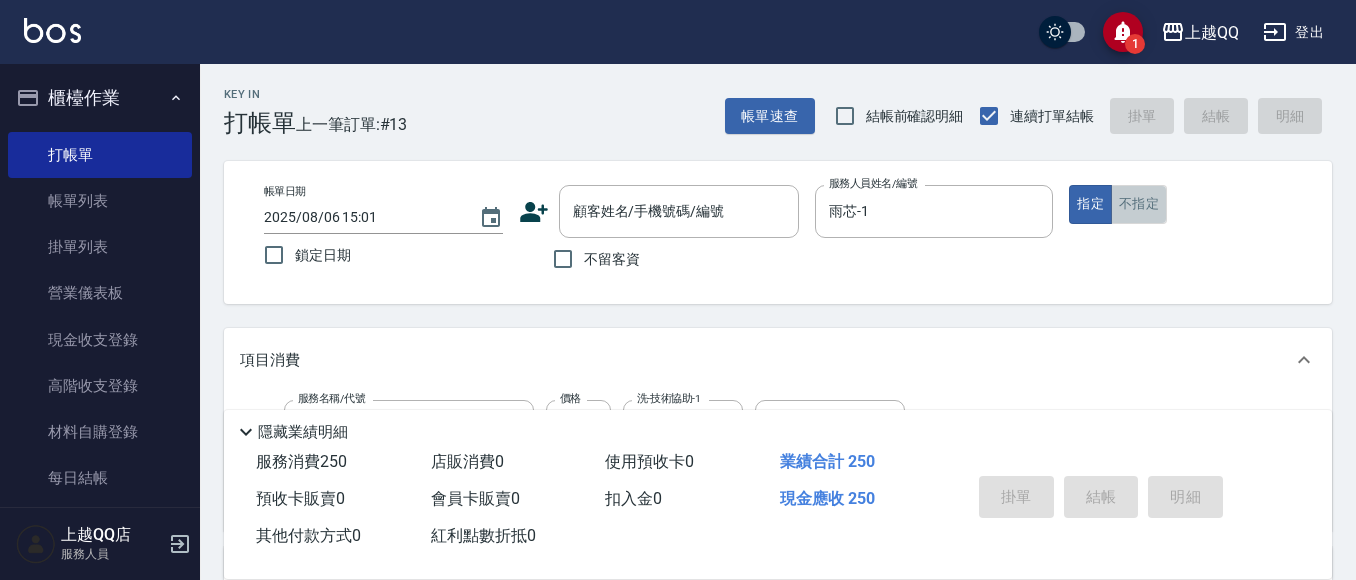 click on "不指定" at bounding box center [1139, 204] 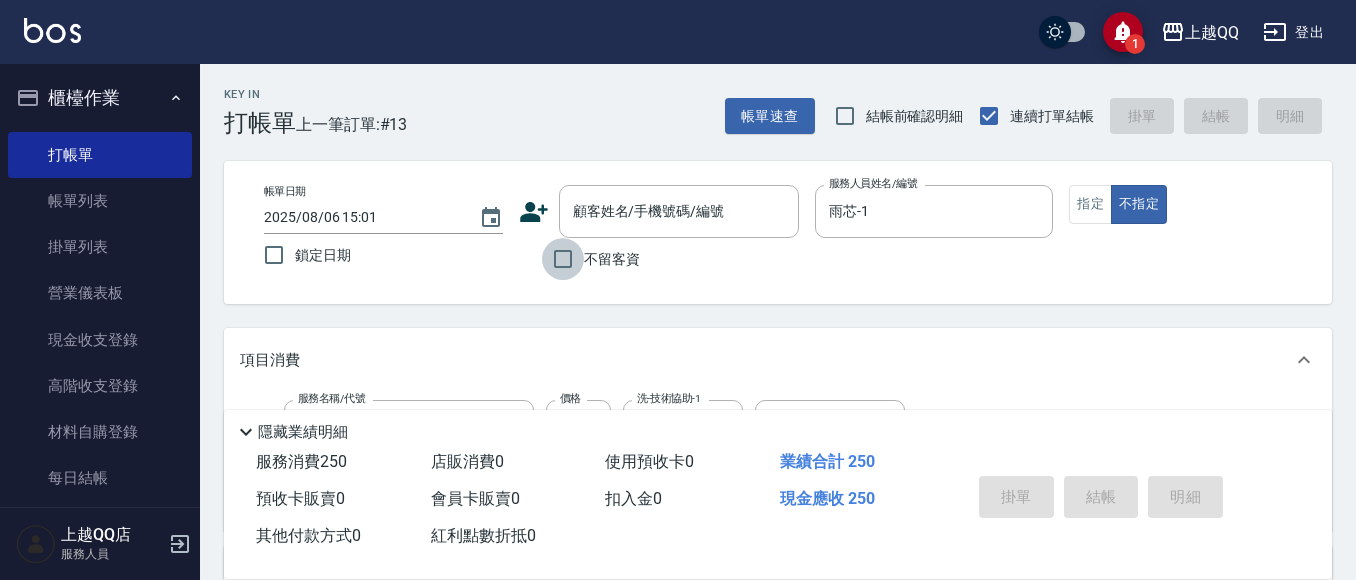 click on "不留客資" at bounding box center (563, 259) 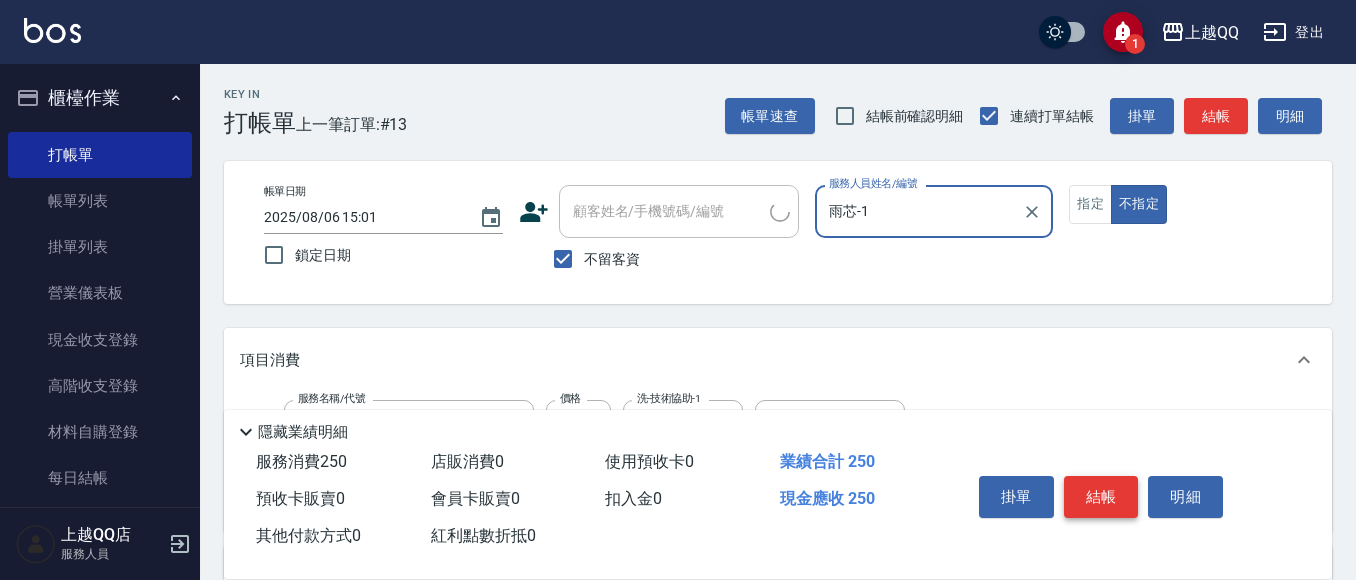 click on "結帳" at bounding box center (1101, 497) 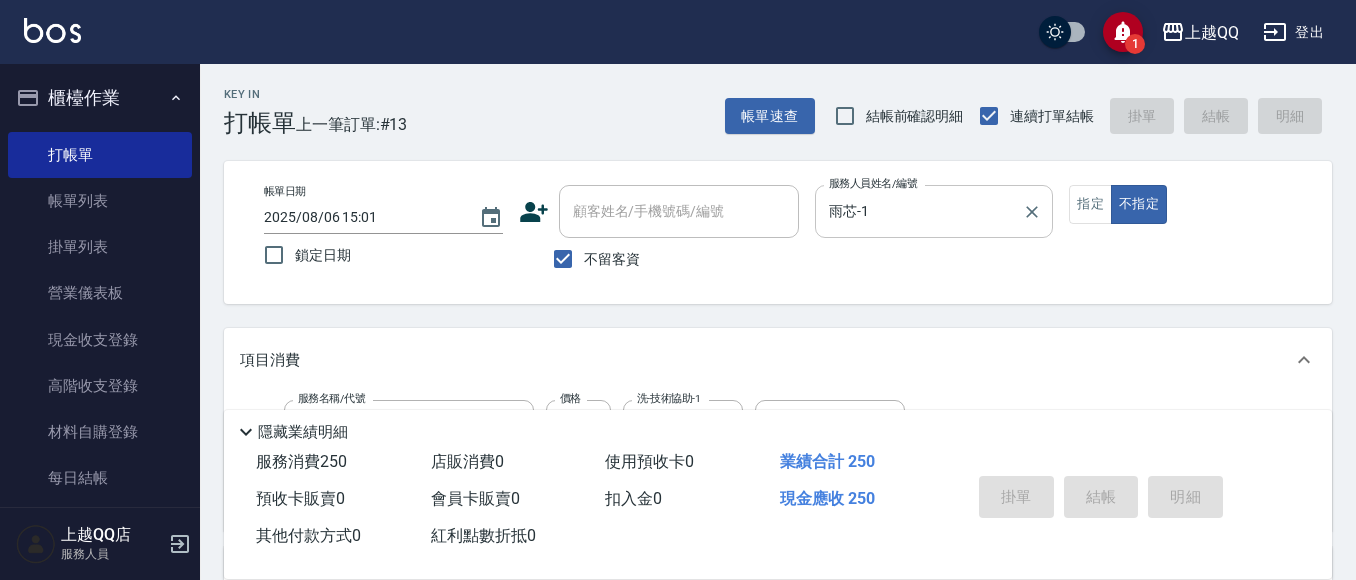 click on "雨芯-1" at bounding box center (919, 211) 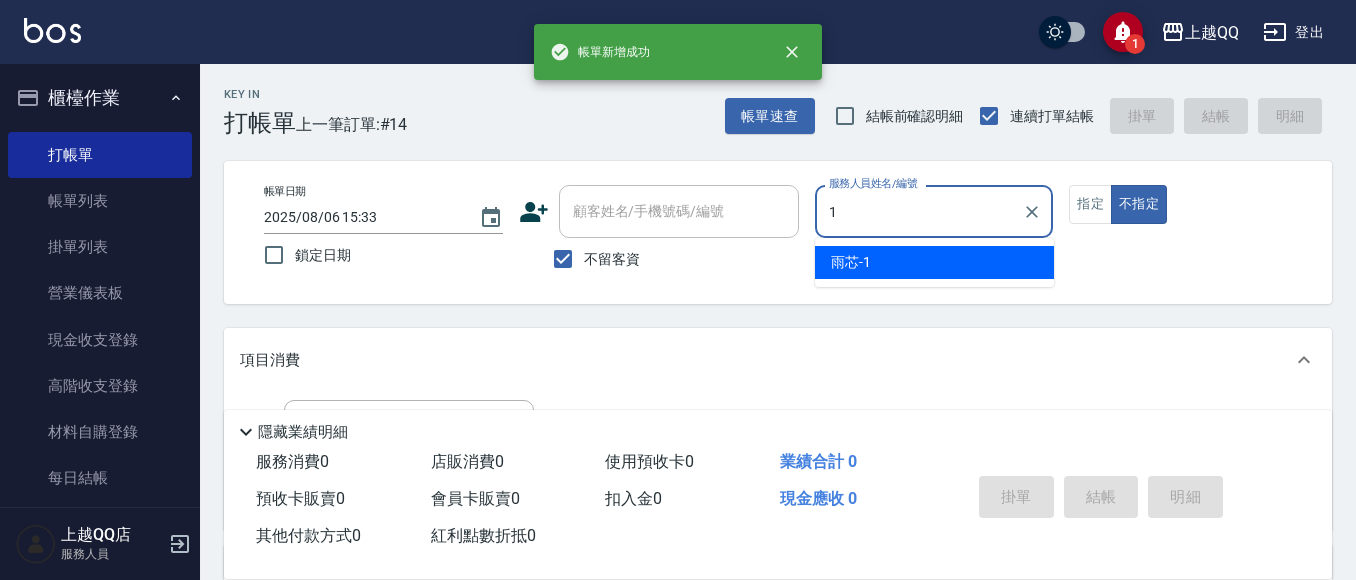 type on "雨芯-1" 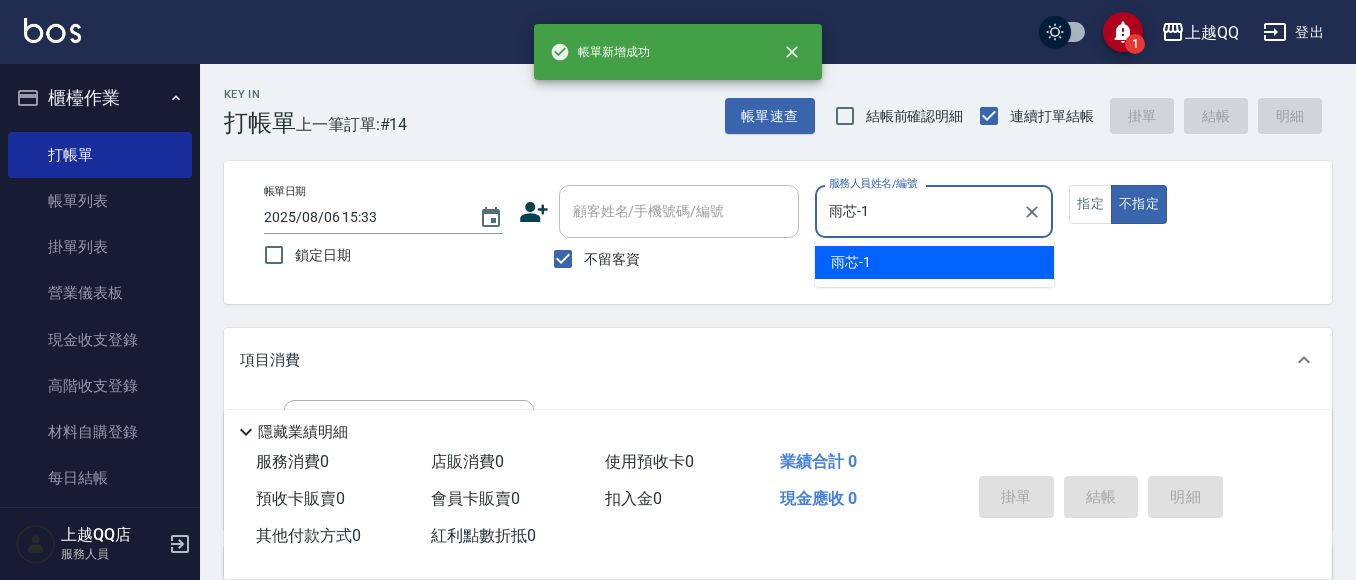 type on "false" 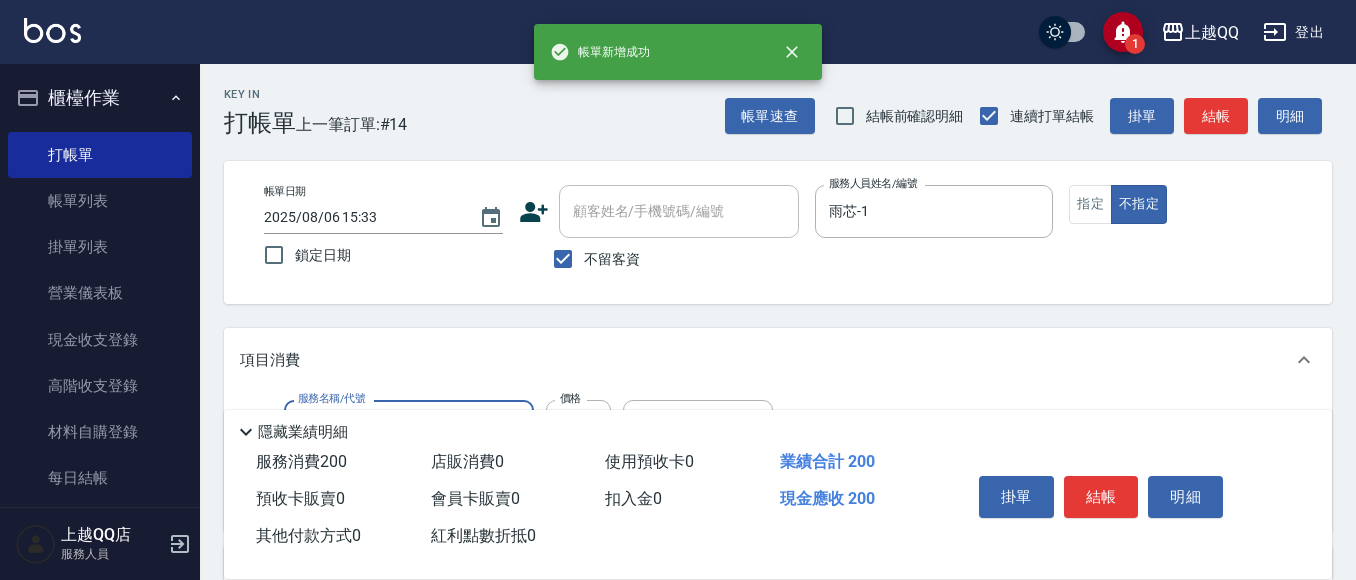 type on "洗髮(101)" 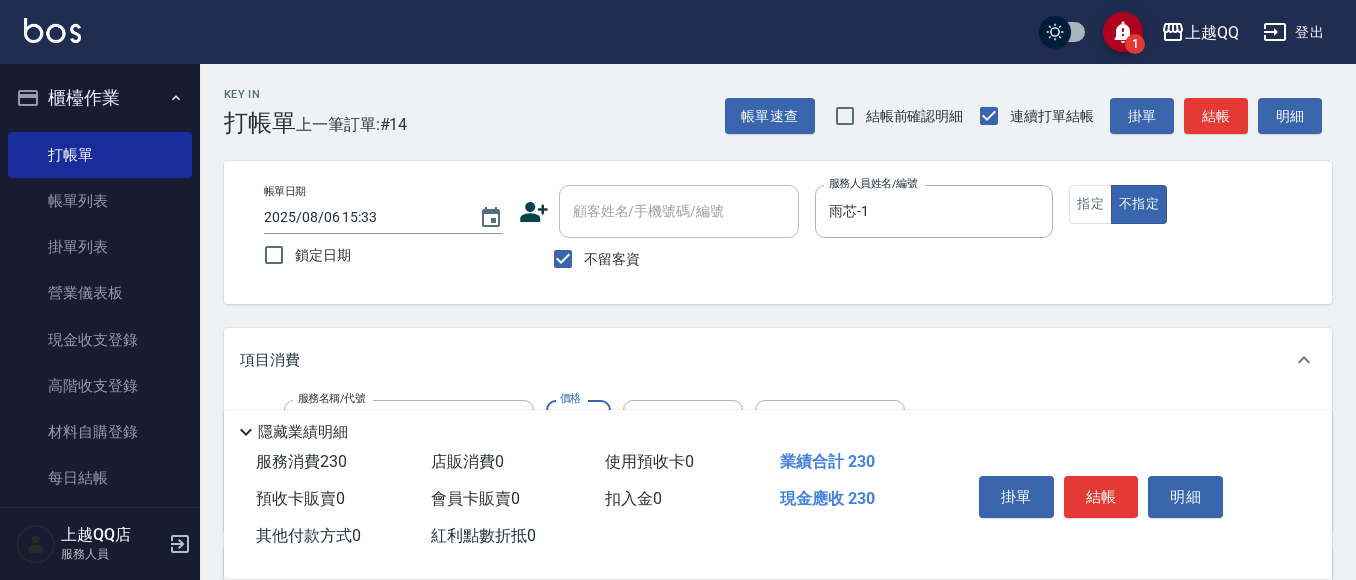 type on "230" 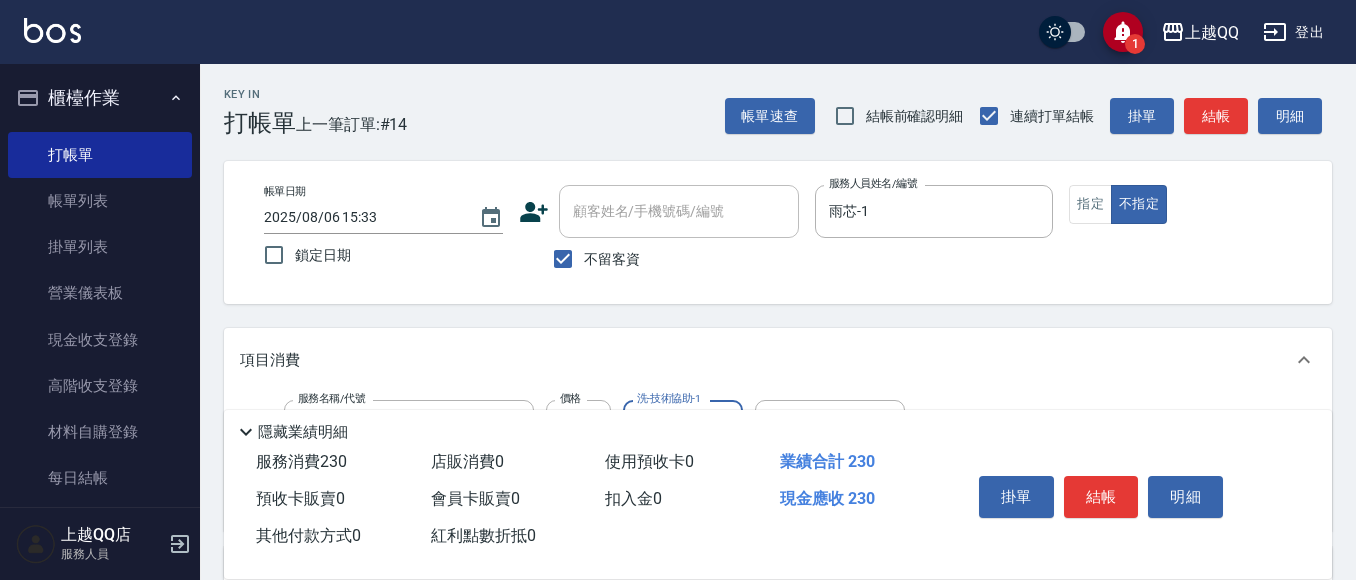 type on "雨芯-1" 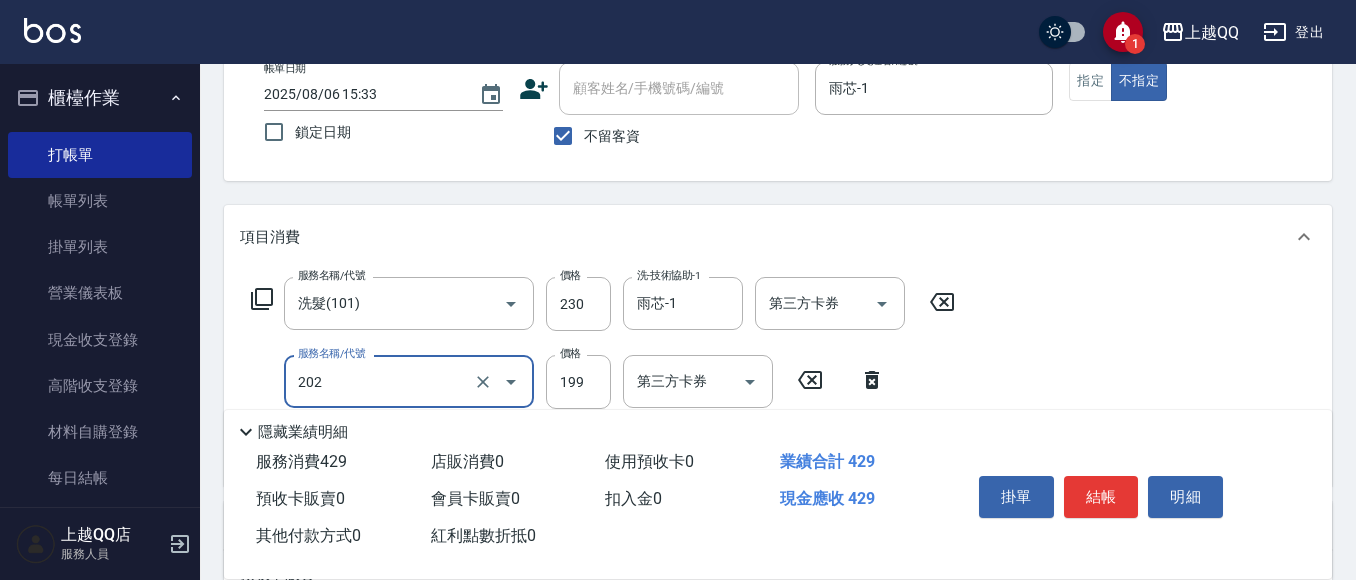 scroll, scrollTop: 100, scrollLeft: 0, axis: vertical 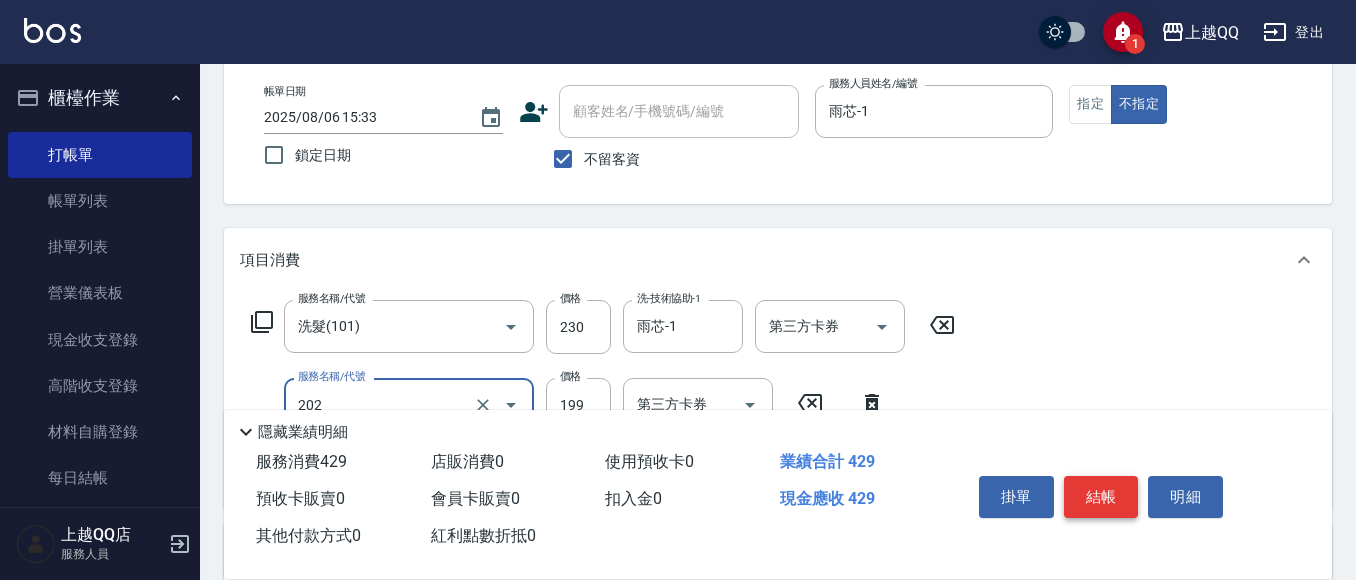 type on "不指定單剪(202)" 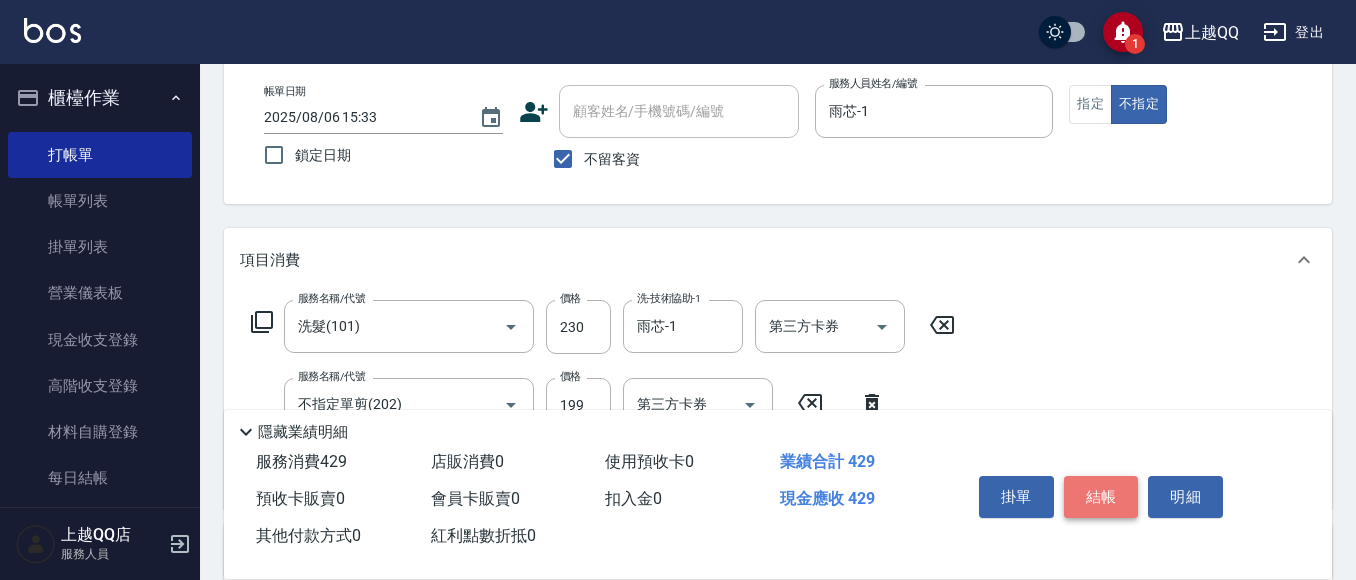 click on "結帳" at bounding box center (1101, 497) 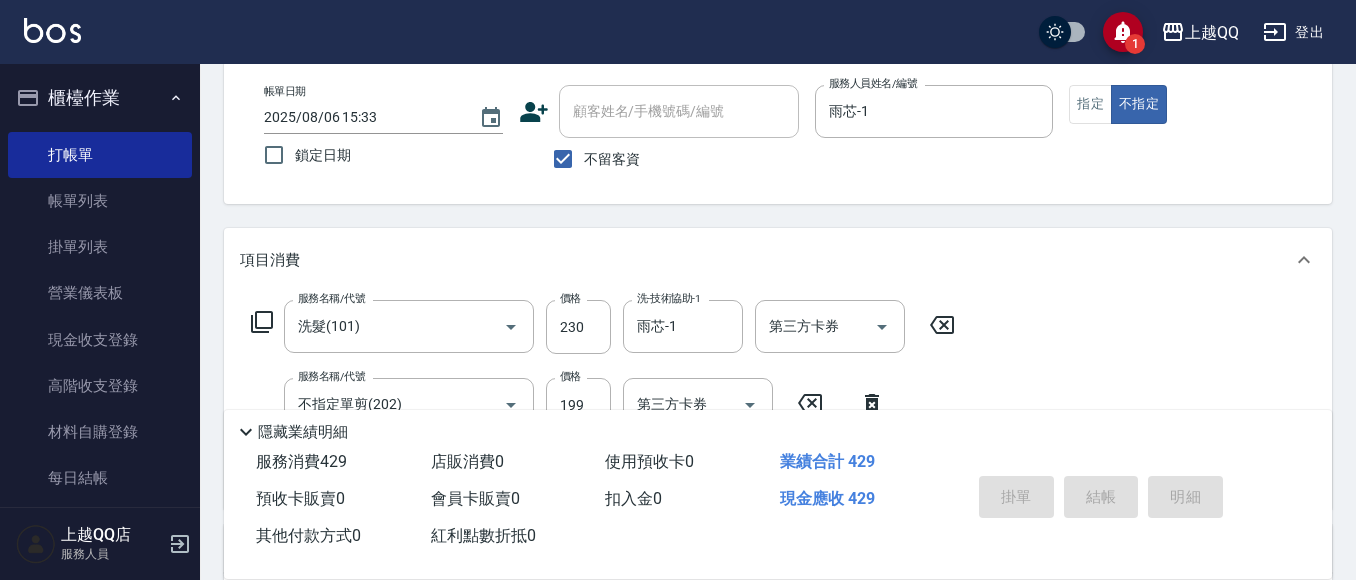 type 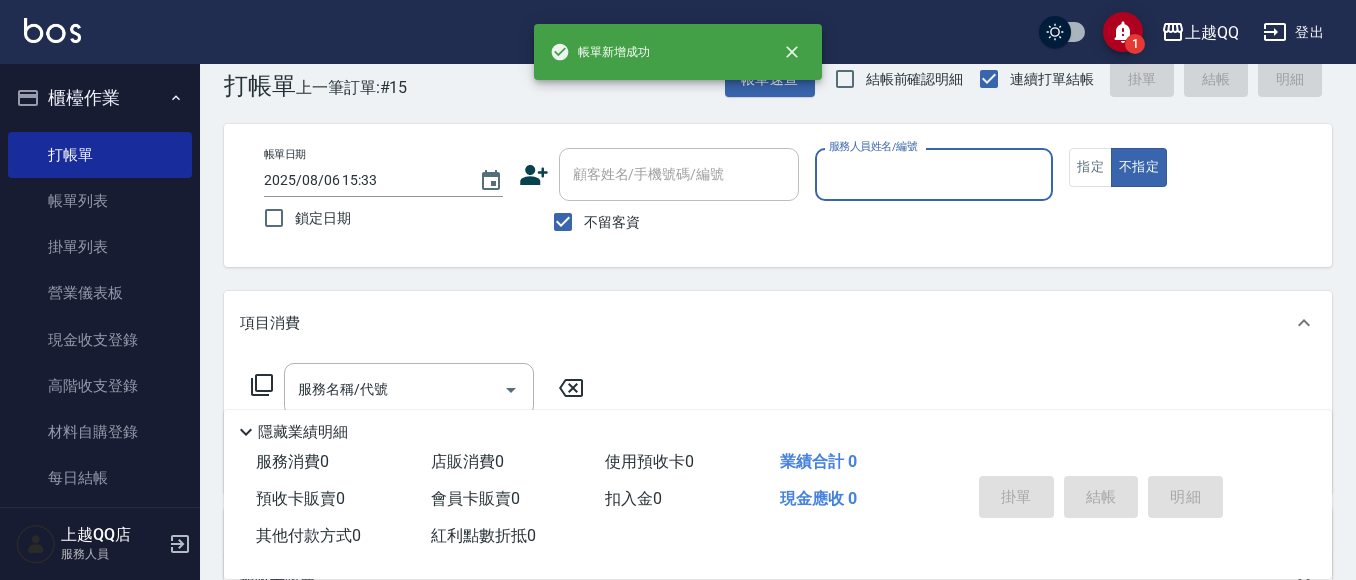 scroll, scrollTop: 0, scrollLeft: 0, axis: both 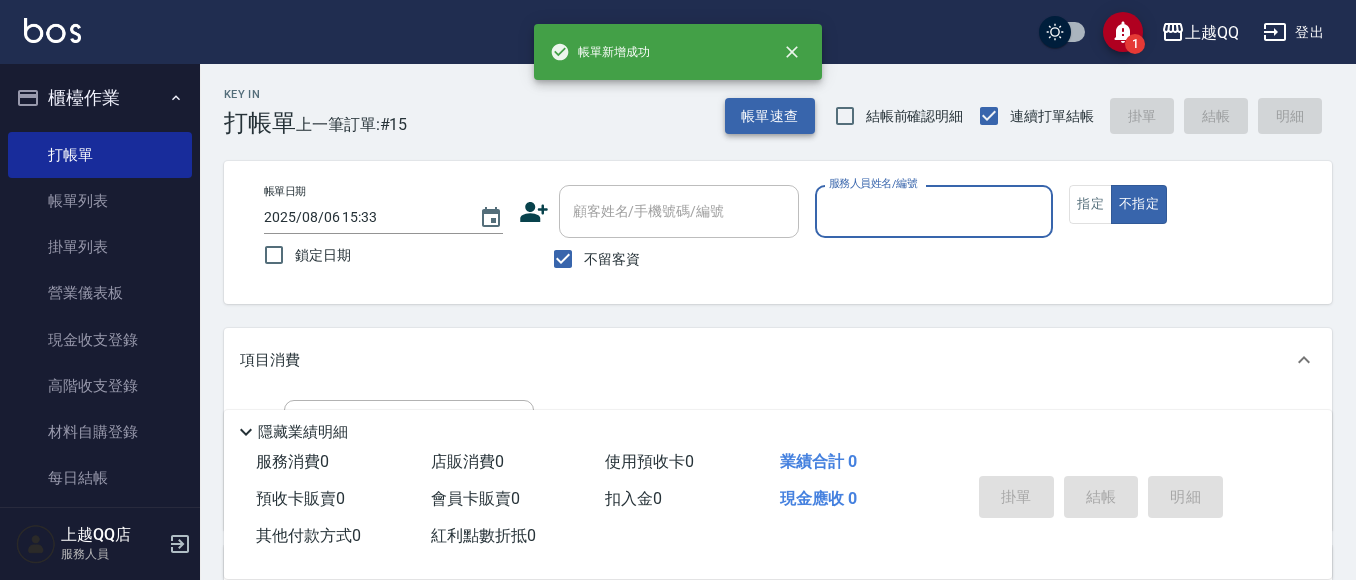 click on "帳單速查" at bounding box center [770, 116] 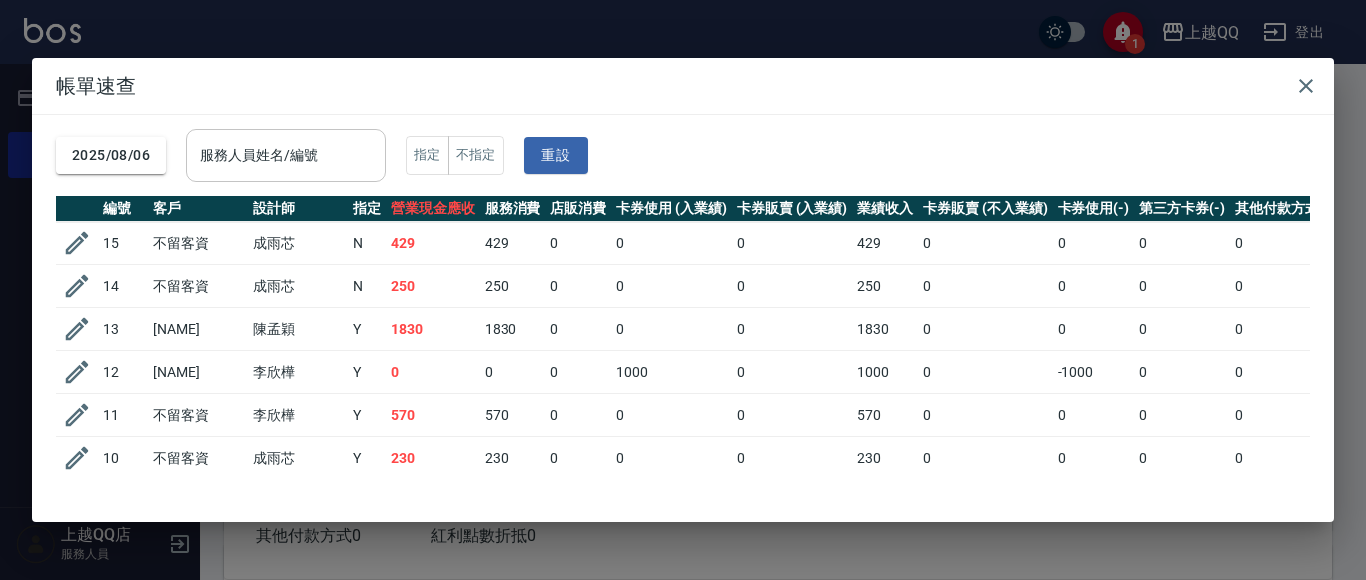 click on "服務人員姓名/編號" at bounding box center (286, 155) 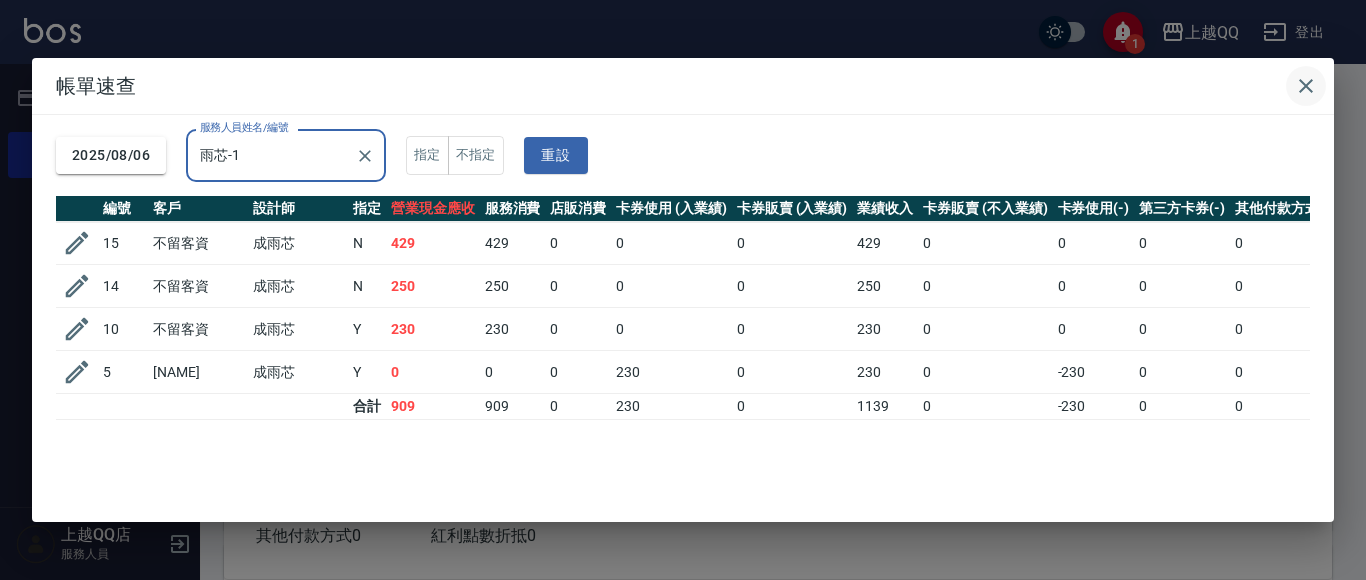 type on "雨芯-1" 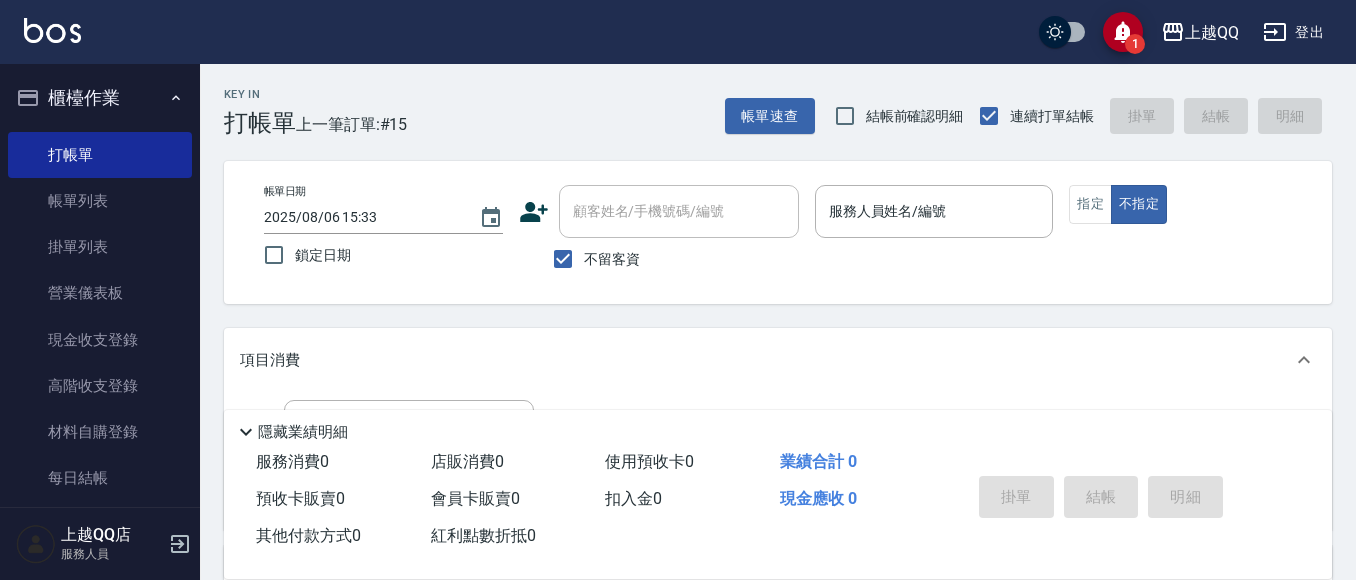 click on "櫃檯作業" at bounding box center [100, 98] 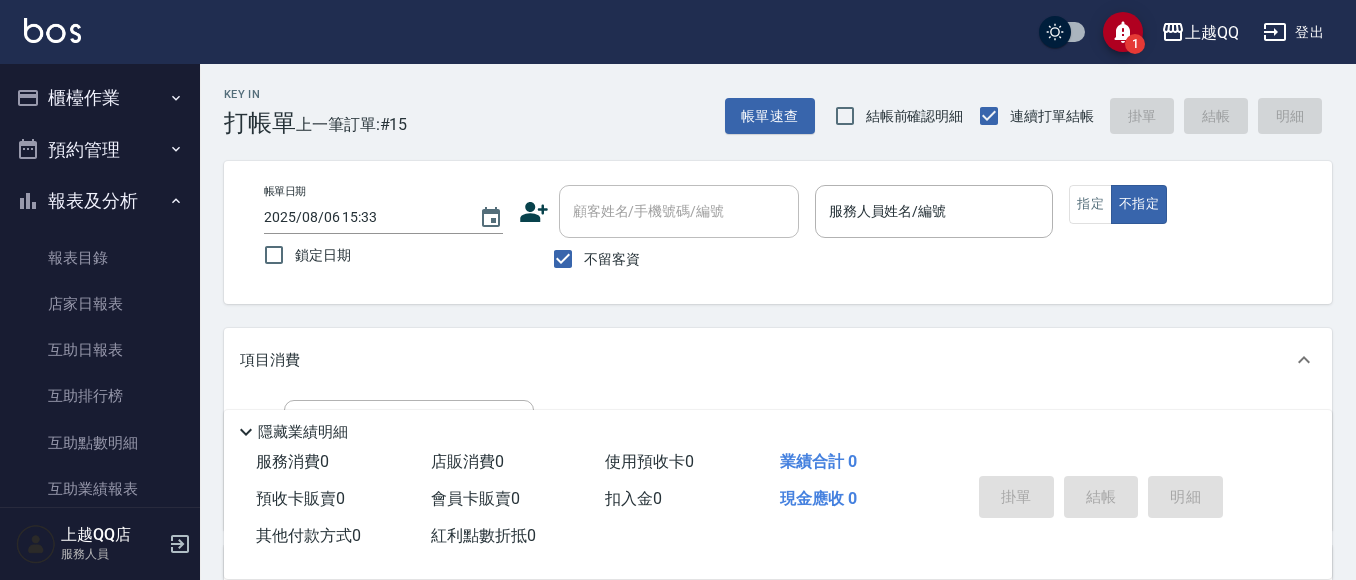 click on "報表及分析" at bounding box center [100, 201] 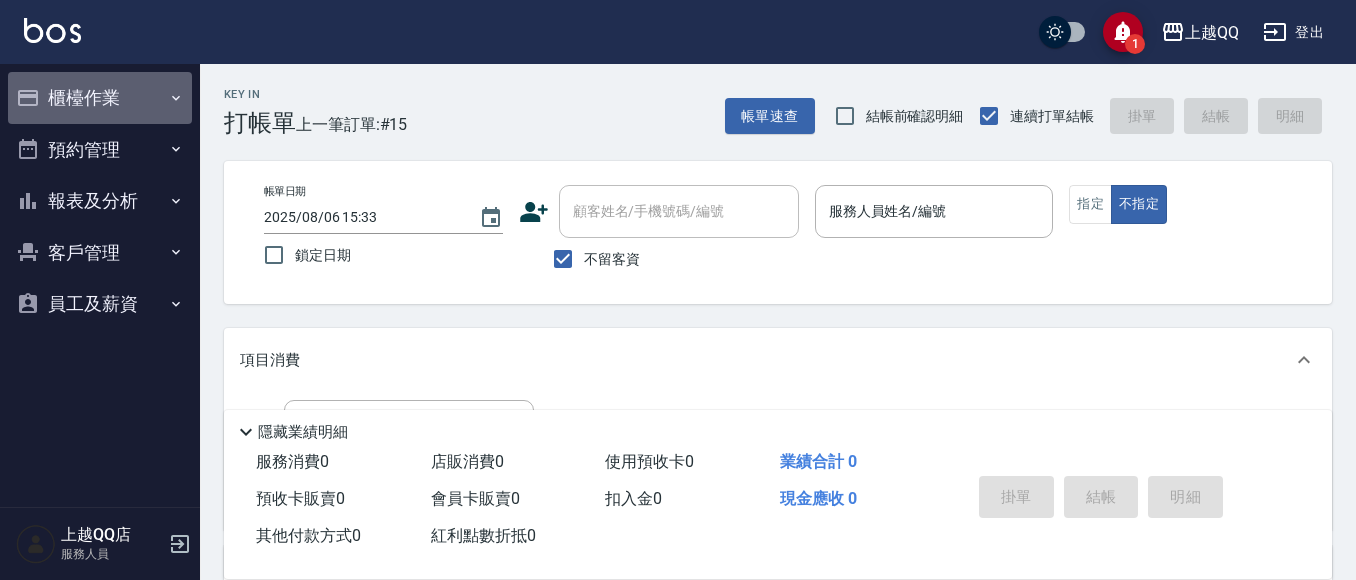 click on "櫃檯作業" at bounding box center [100, 98] 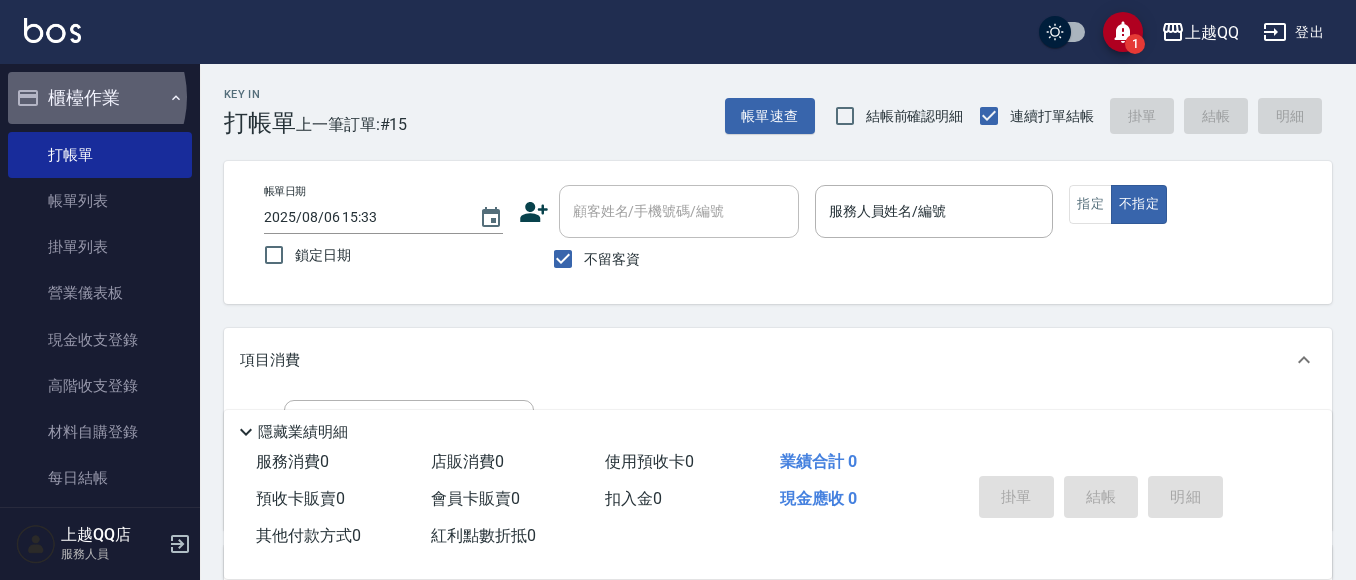 click on "櫃檯作業" at bounding box center (100, 98) 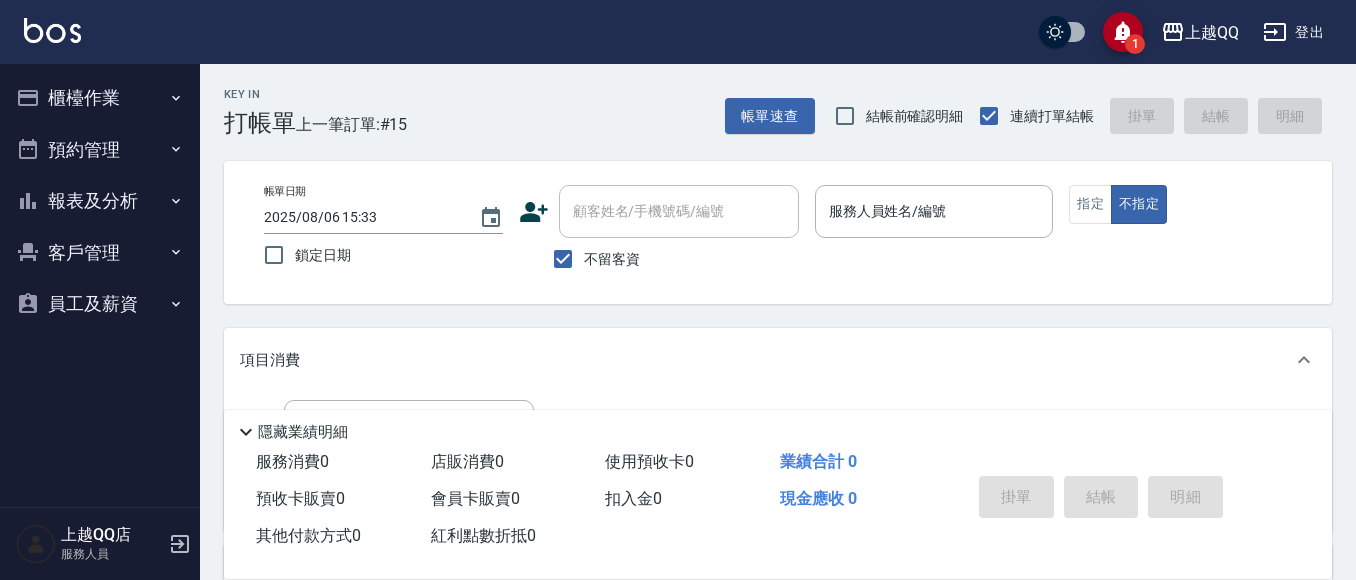 click on "客戶管理" at bounding box center (100, 253) 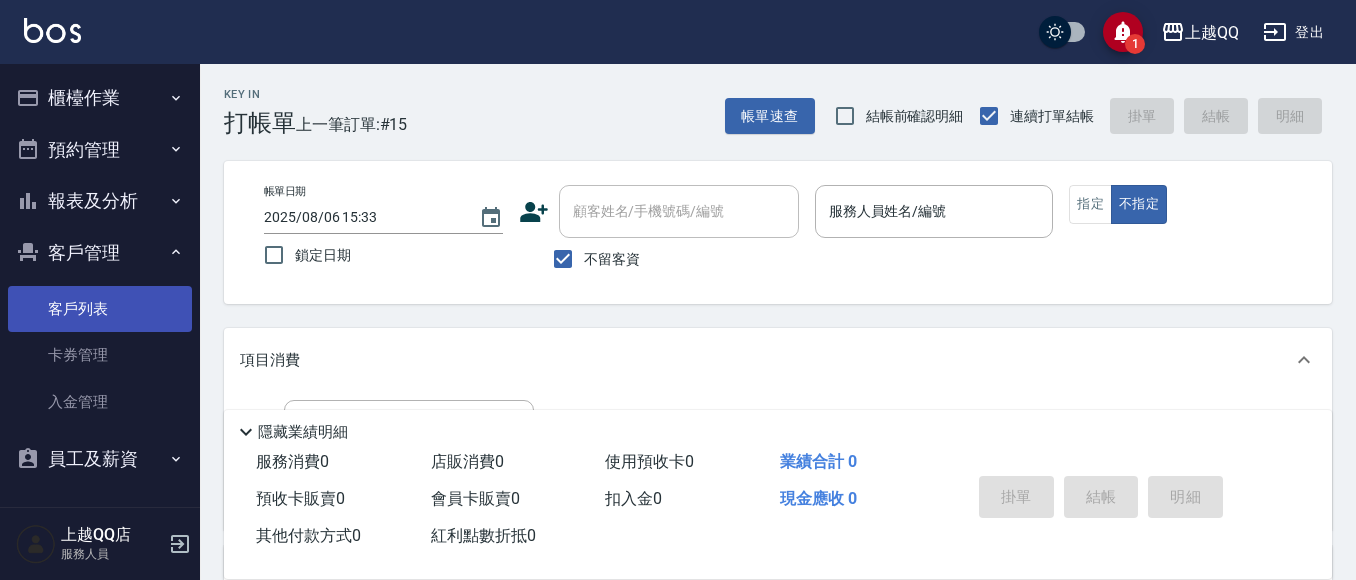 click on "客戶列表" at bounding box center (100, 309) 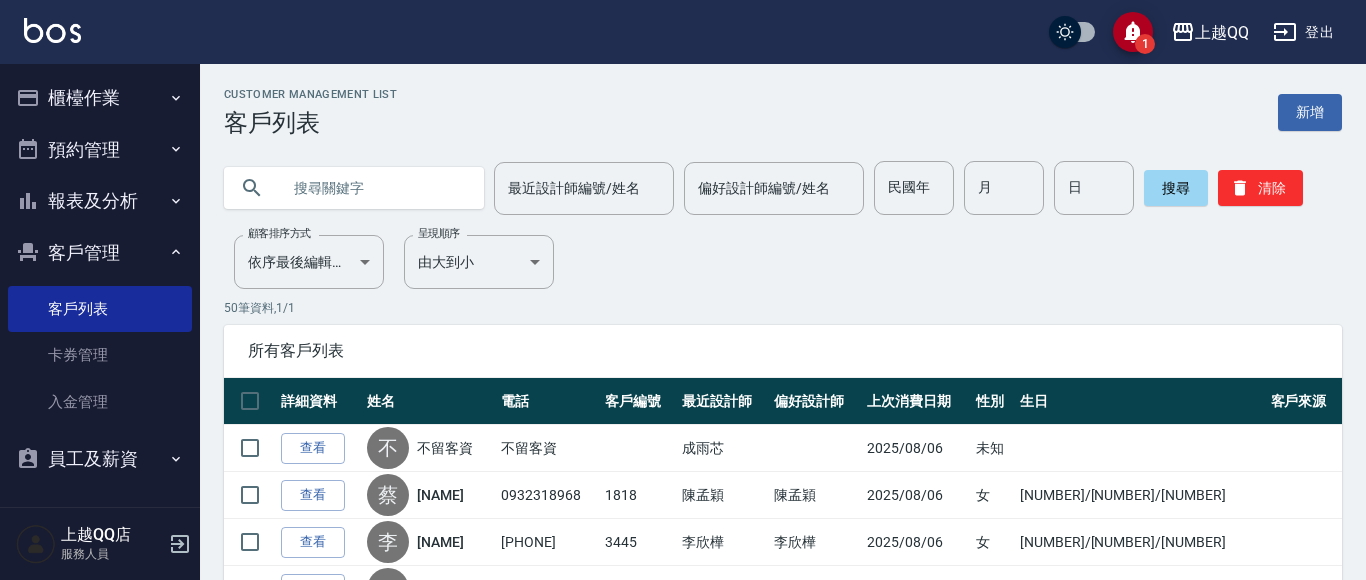 click at bounding box center (374, 188) 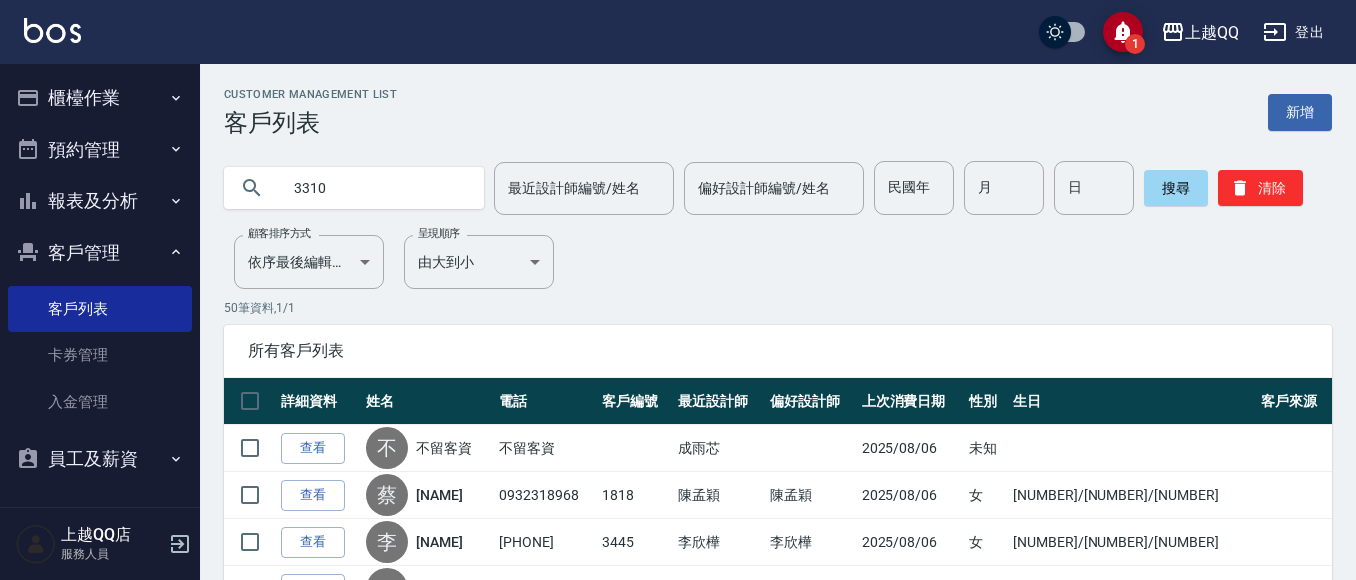 type on "3310" 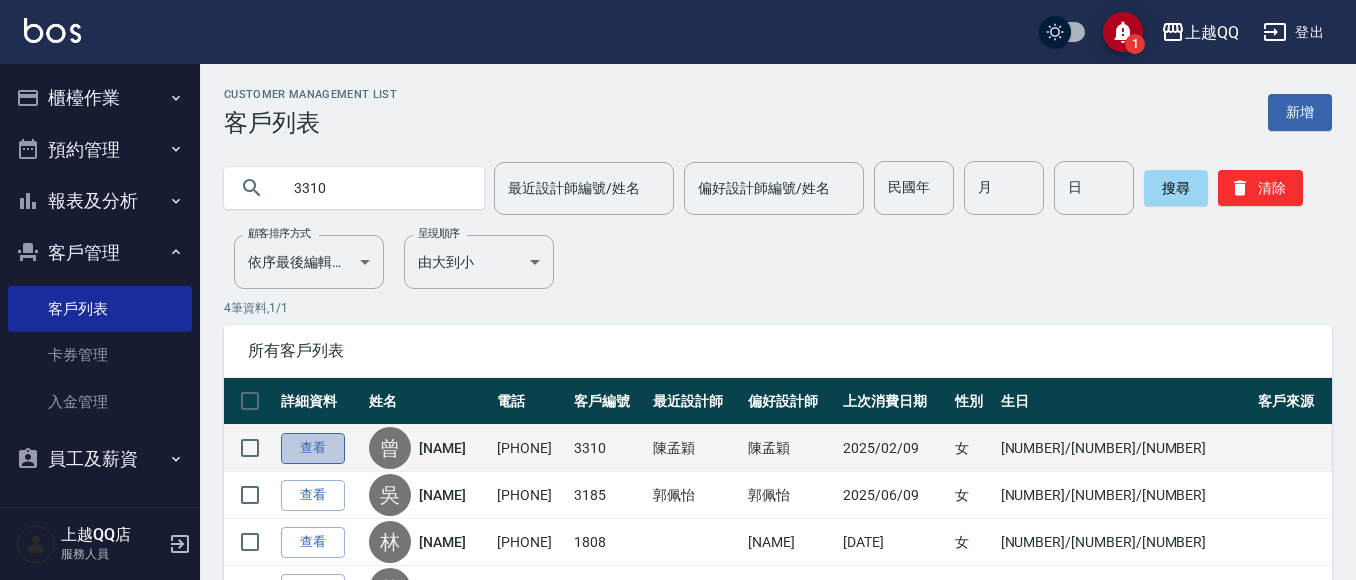 click on "查看" at bounding box center [313, 448] 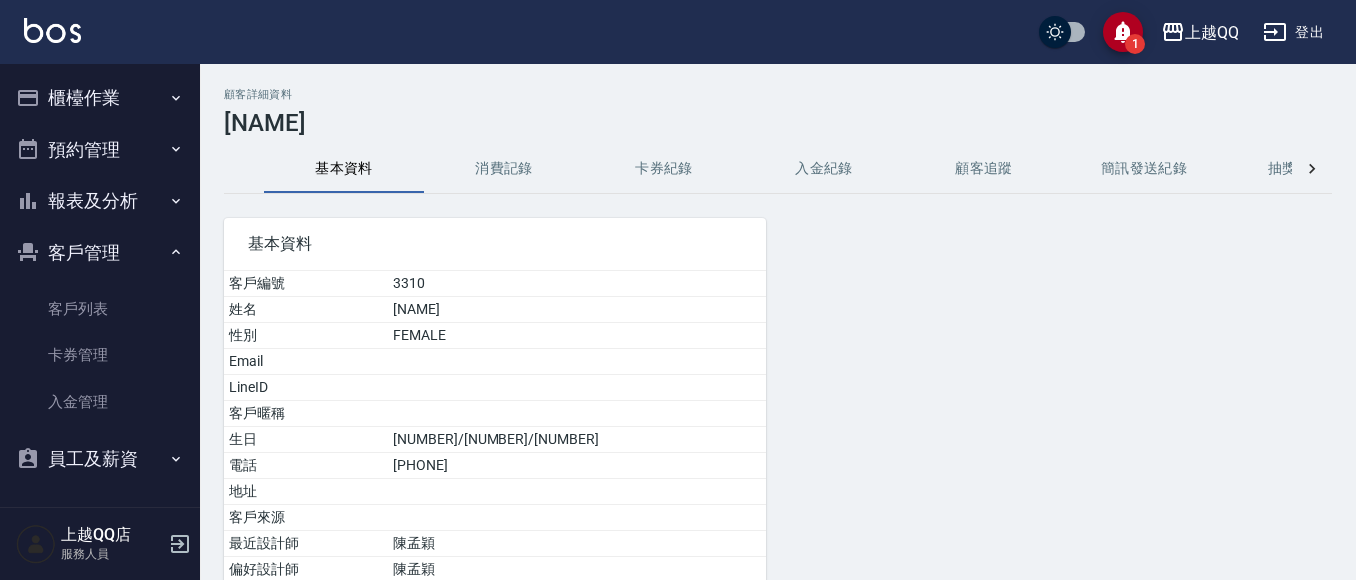 click on "消費記錄" at bounding box center (504, 169) 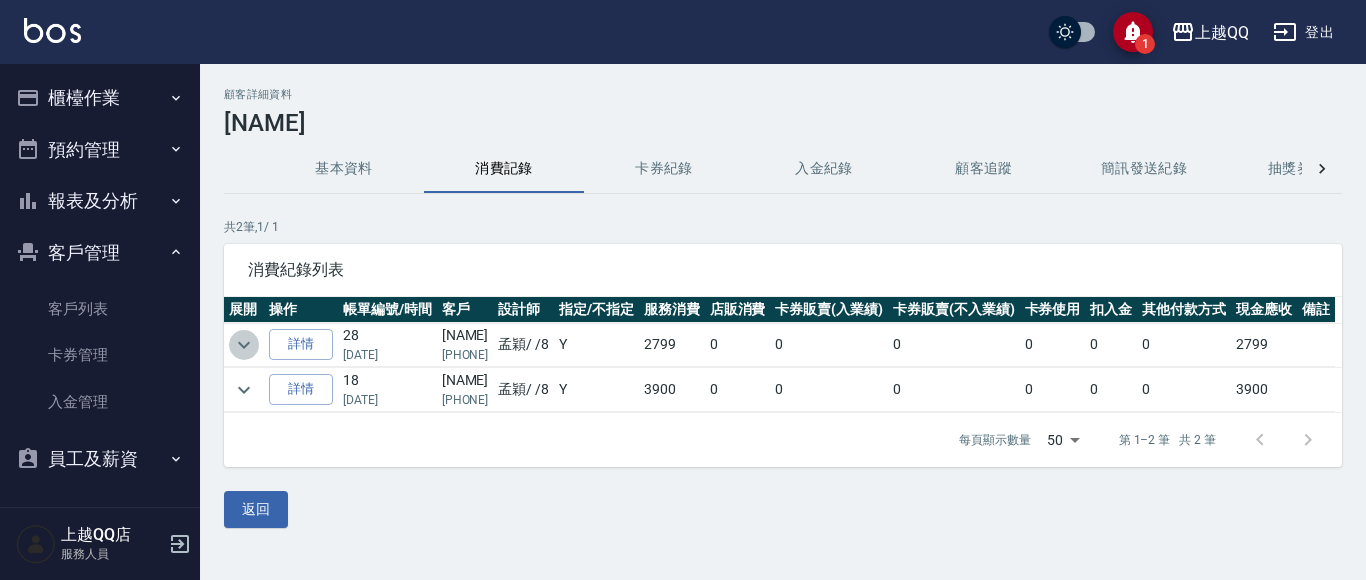 click 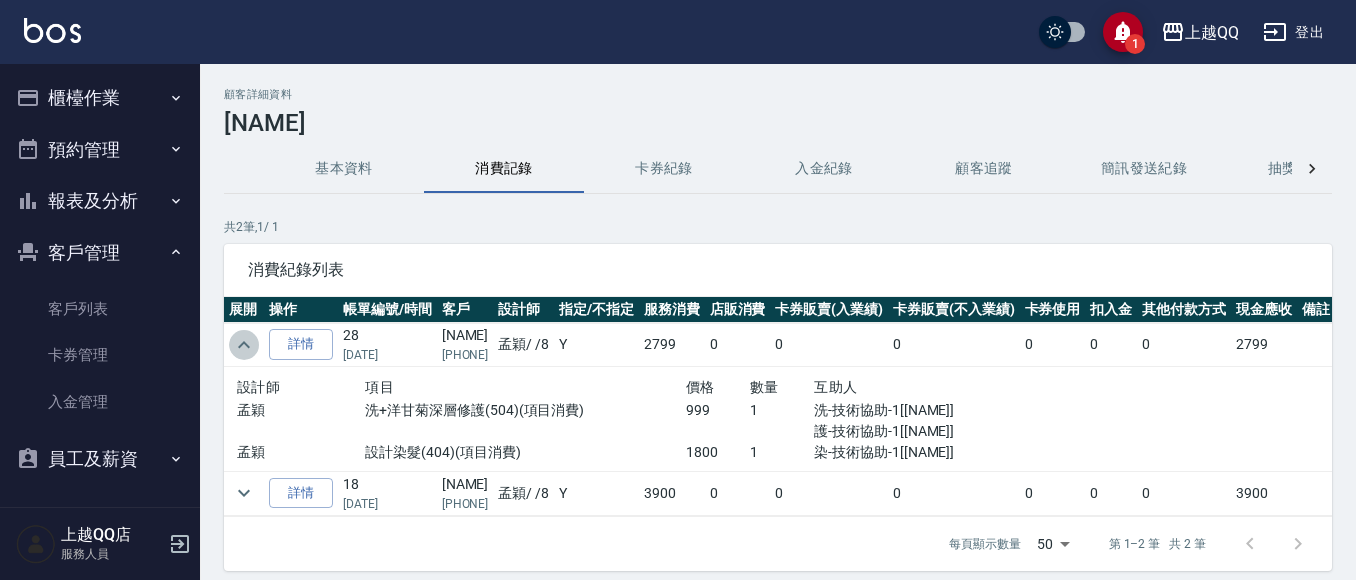 click 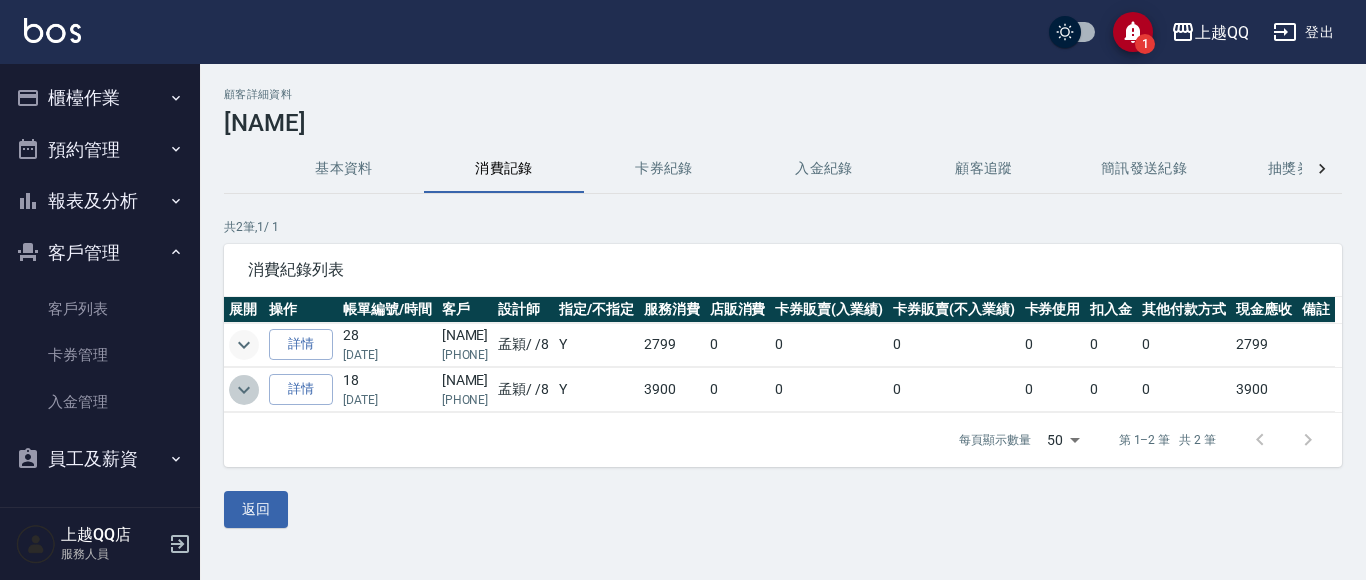 click 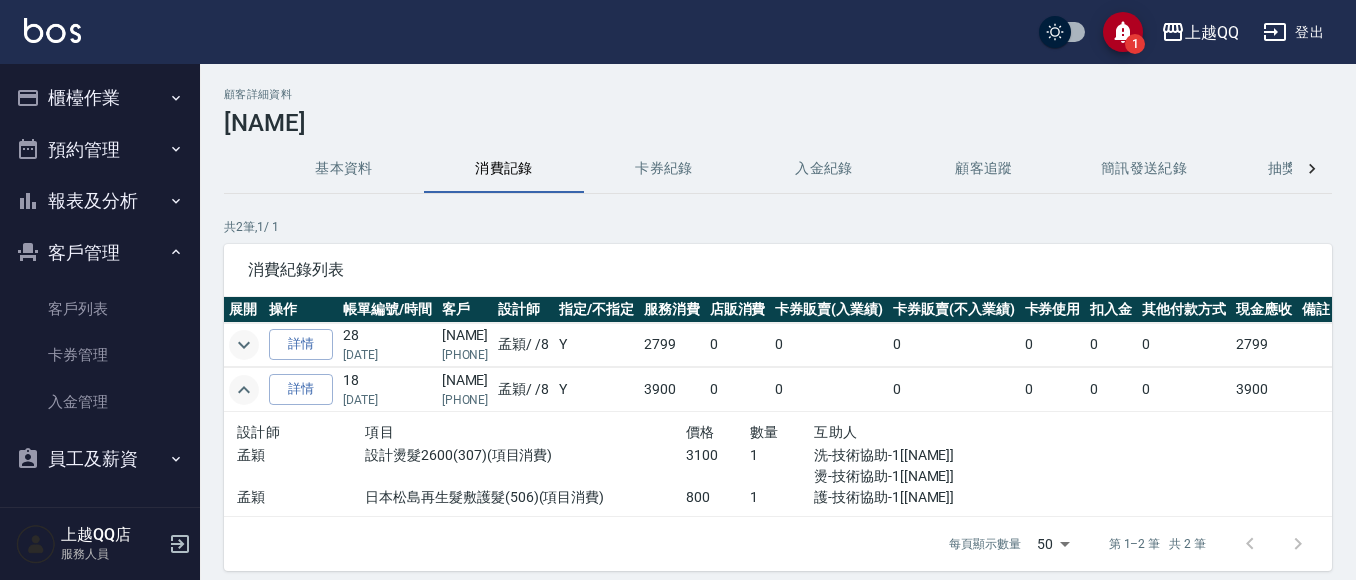 click 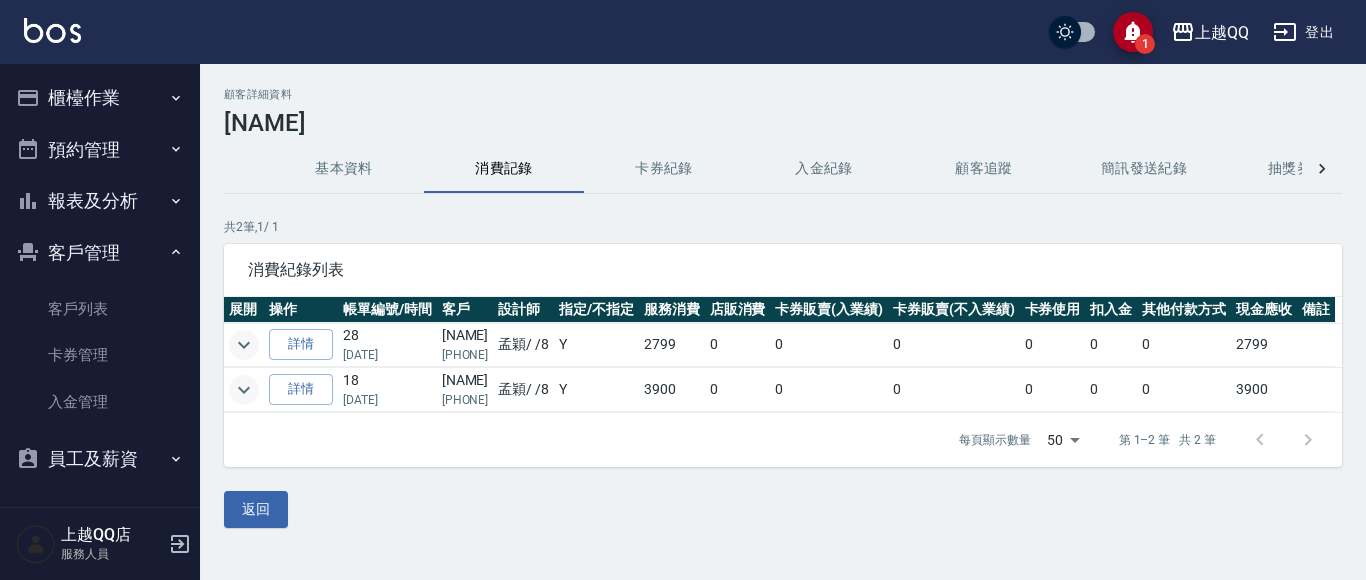 click on "基本資料" at bounding box center (344, 169) 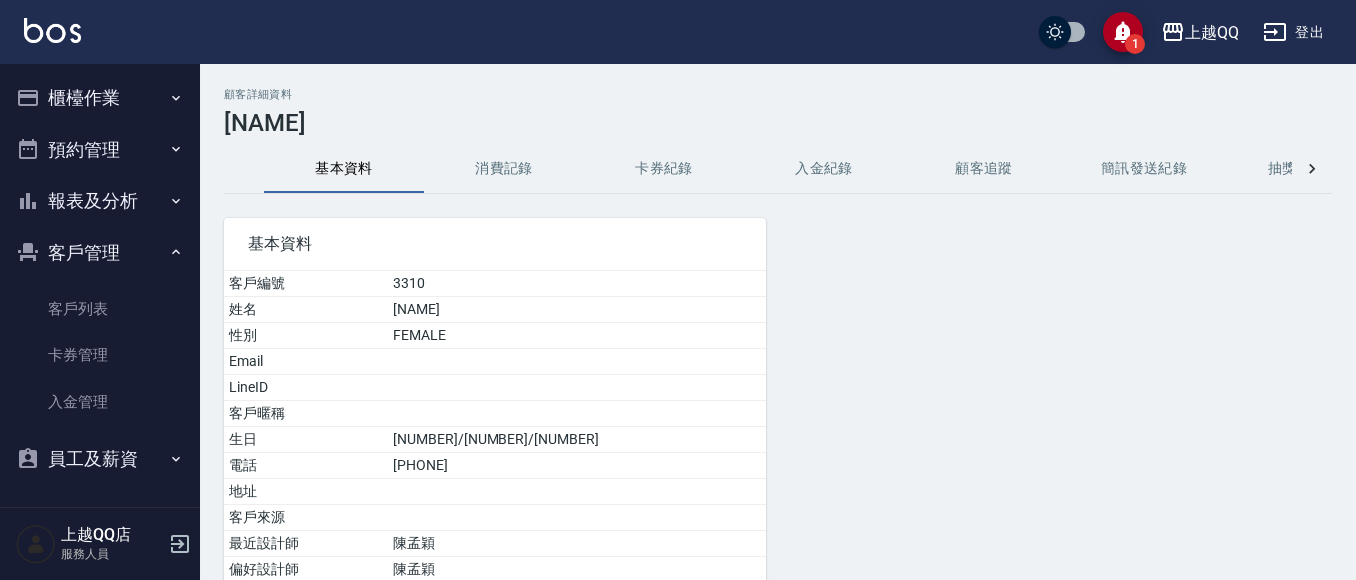 click on "客戶管理" at bounding box center [100, 253] 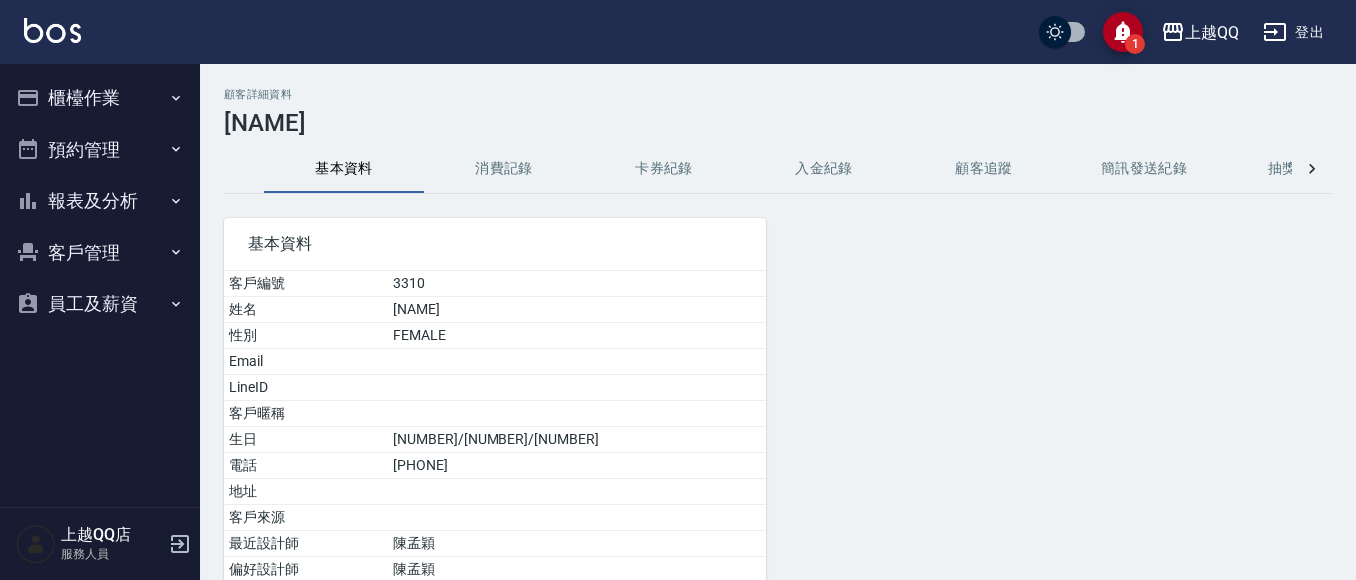 click on "櫃檯作業" at bounding box center [100, 98] 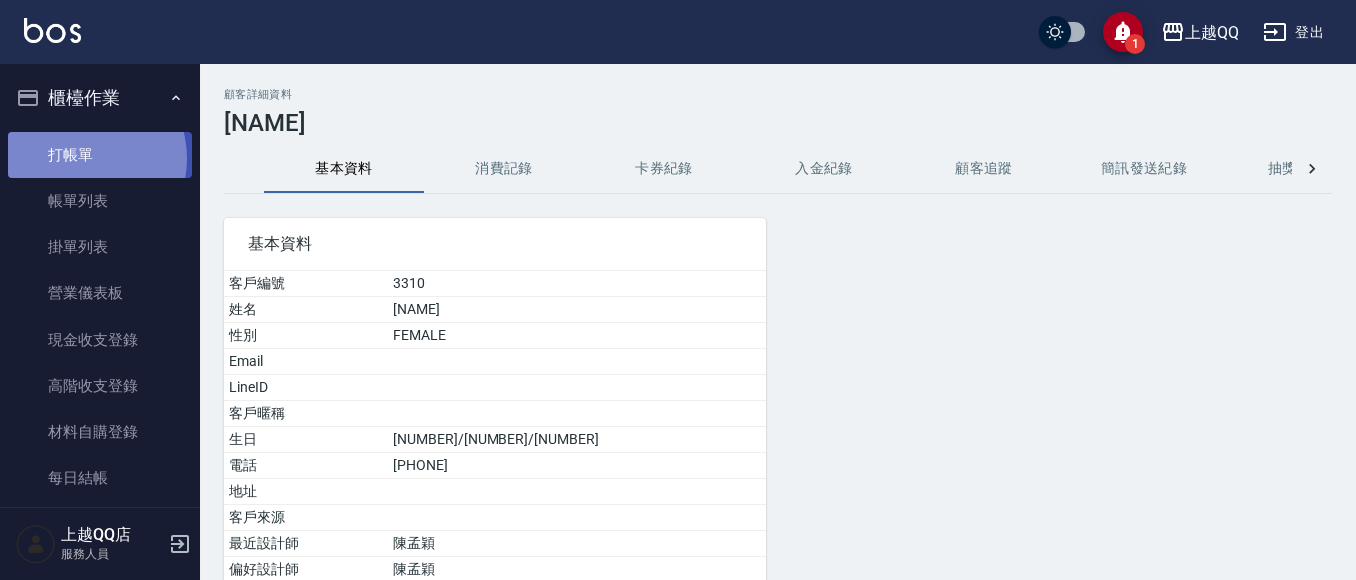 click on "打帳單" at bounding box center (100, 155) 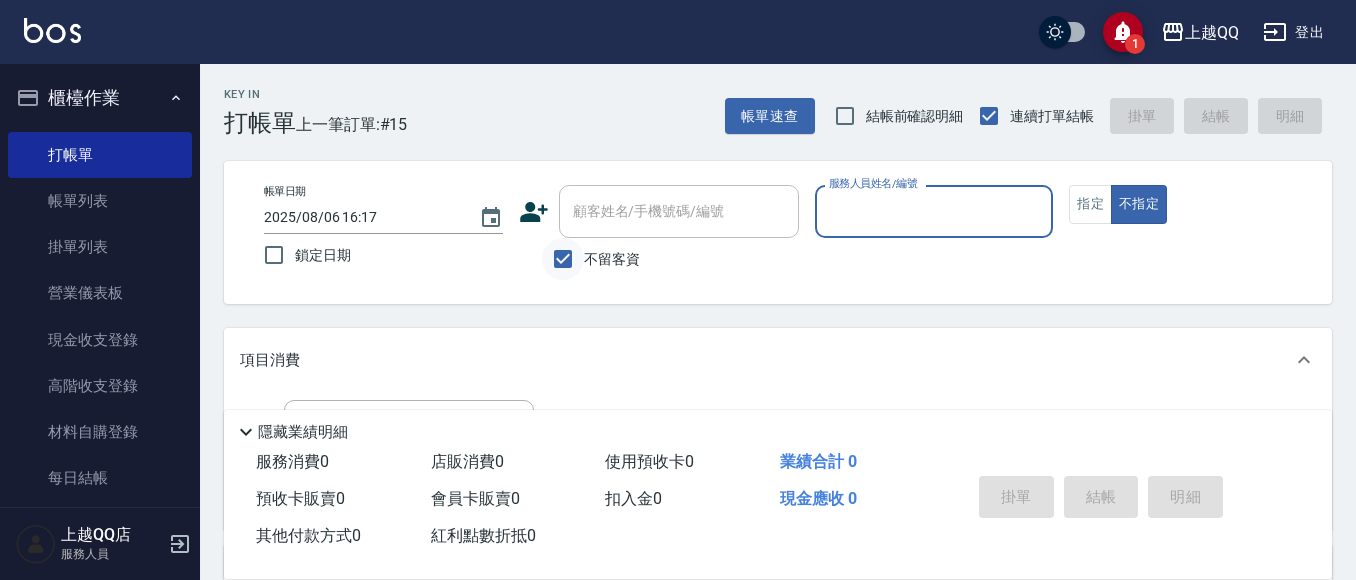 click on "不留客資" at bounding box center [563, 259] 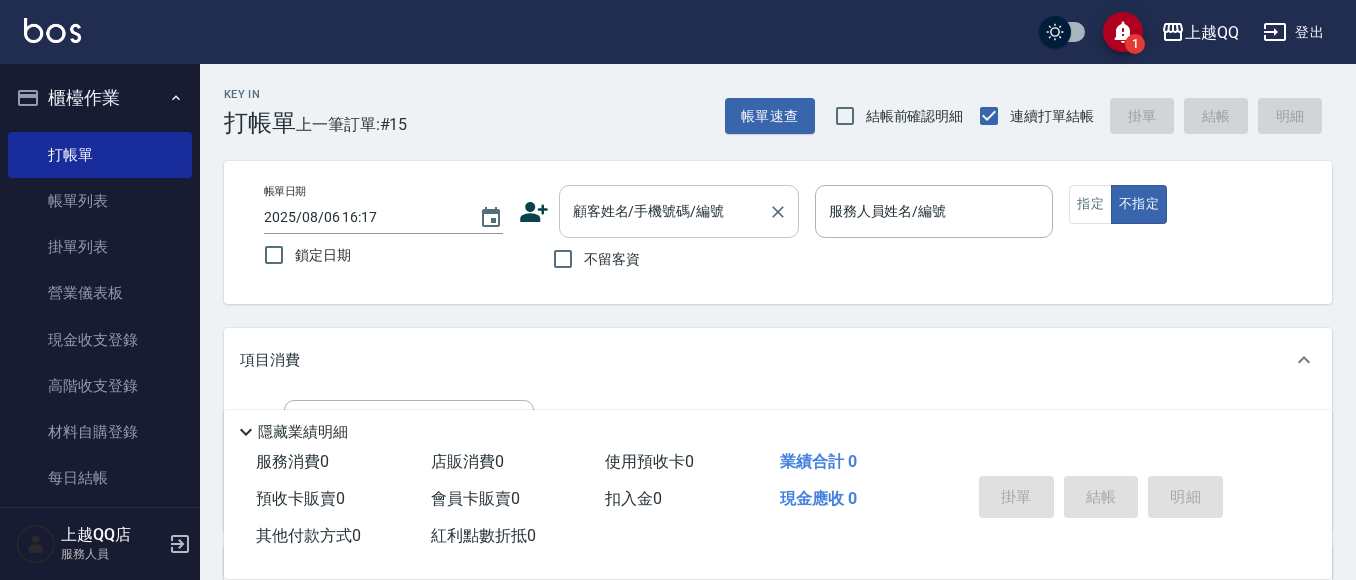click on "顧客姓名/手機號碼/編號 顧客姓名/手機號碼/編號" at bounding box center (679, 211) 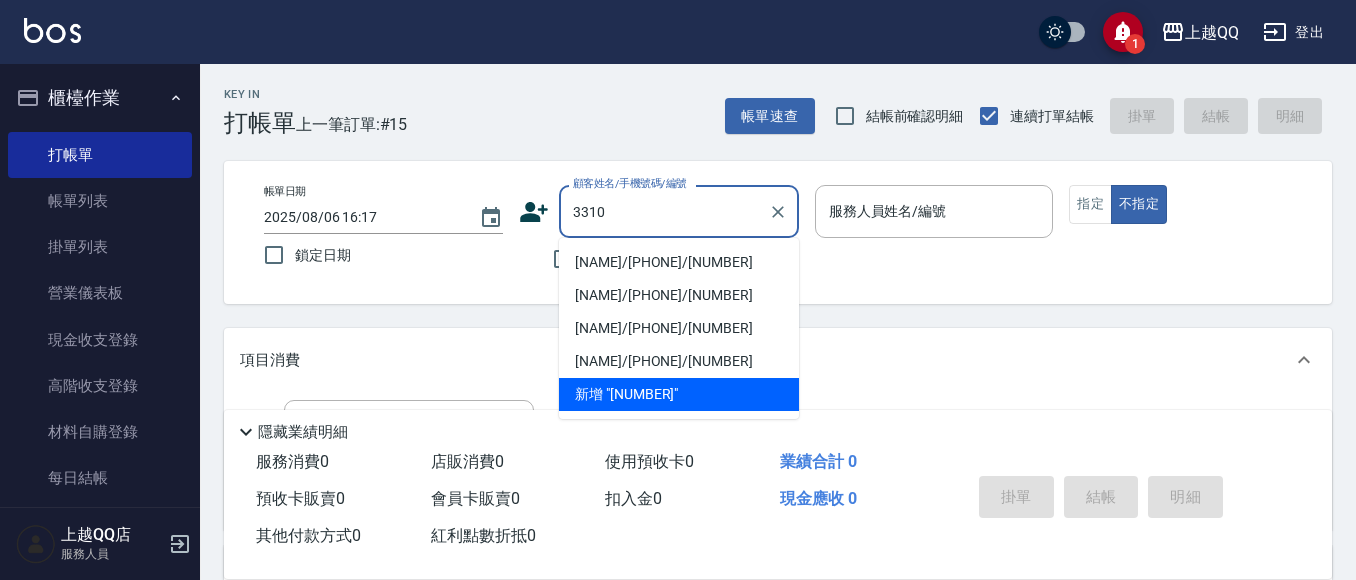 click on "[NAME]/[PHONE]/[NUMBER]" at bounding box center (679, 262) 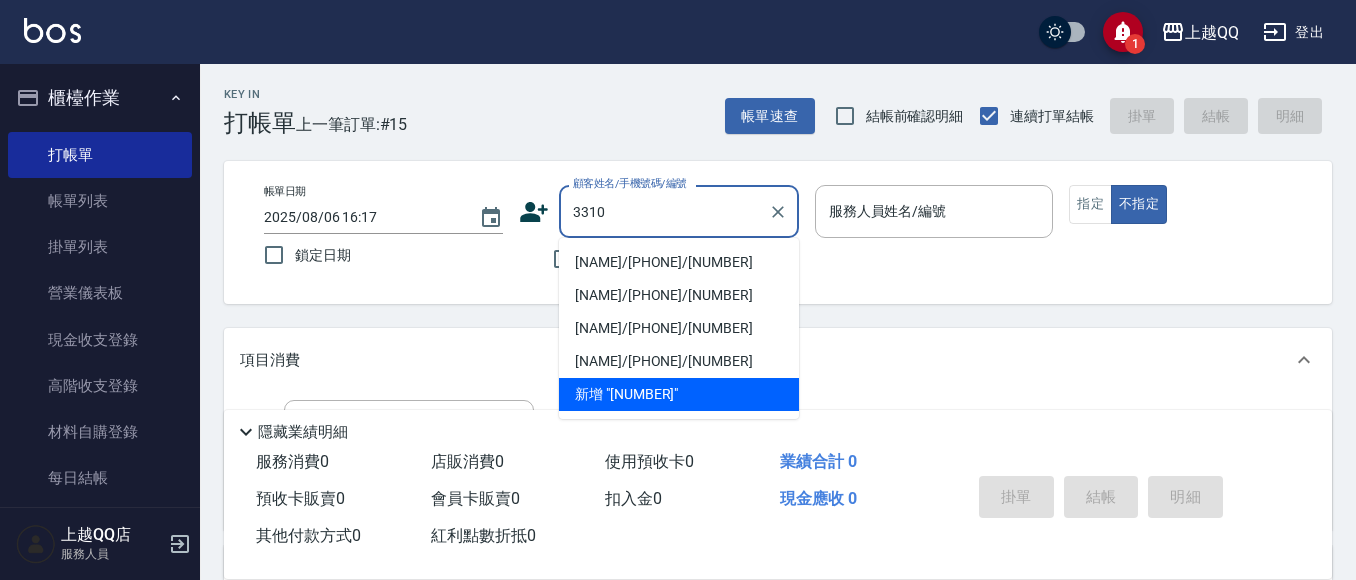 type on "[NAME]/[PHONE]/[NUMBER]" 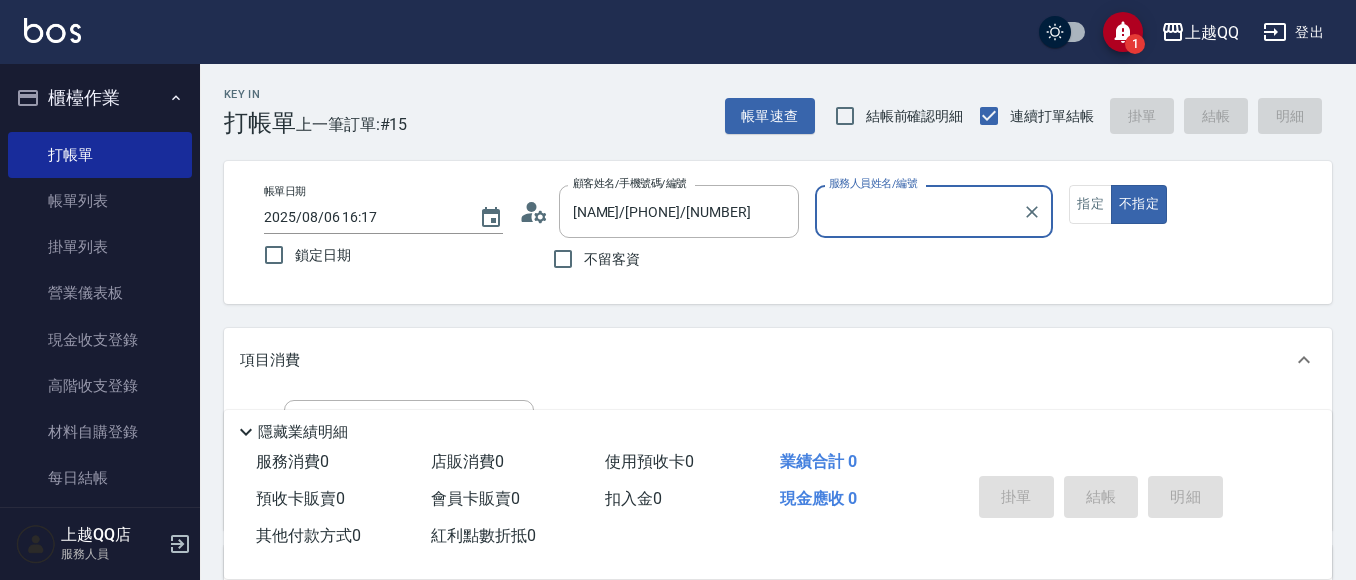 type on "孟穎-8" 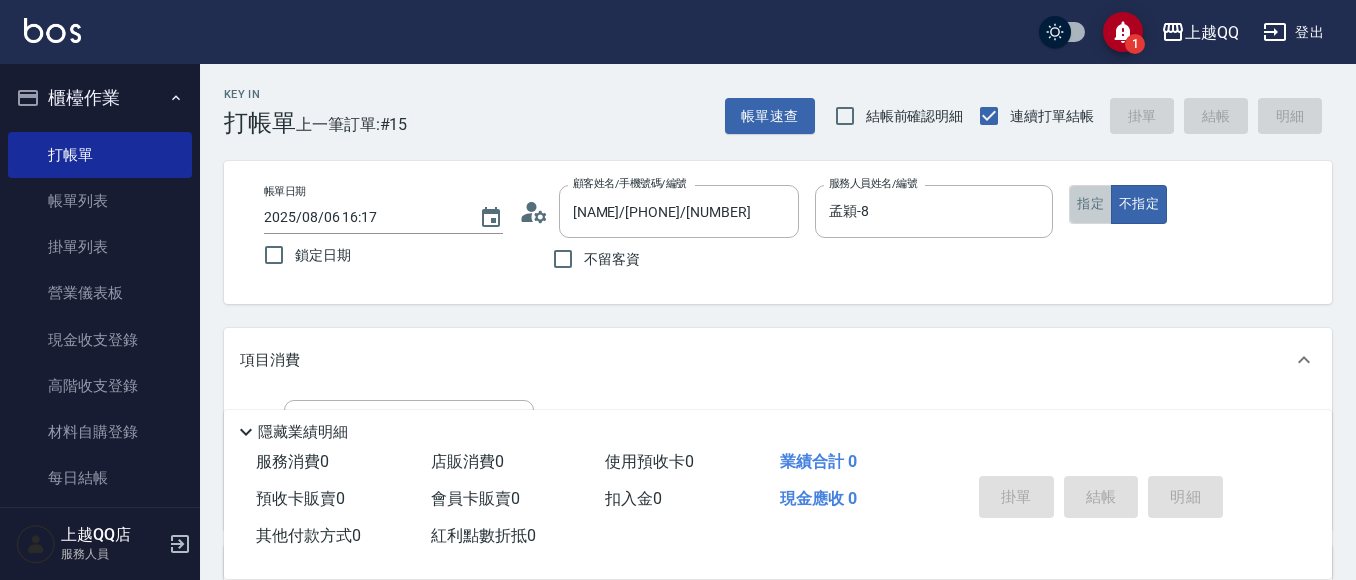 click on "指定" at bounding box center (1090, 204) 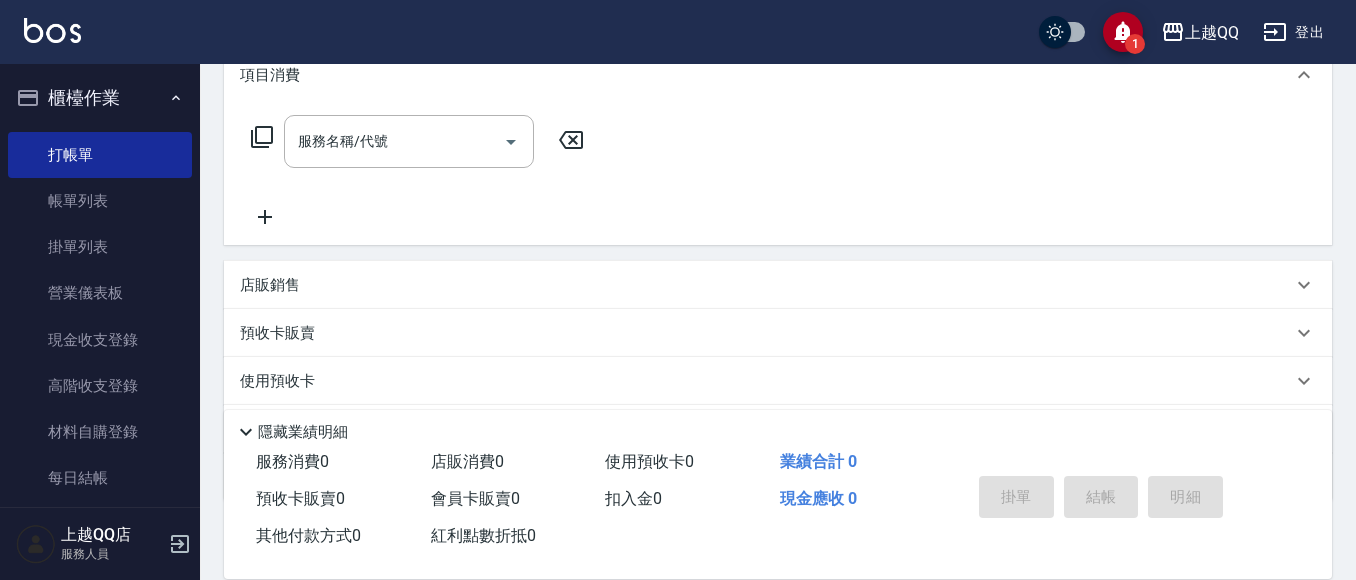 scroll, scrollTop: 263, scrollLeft: 0, axis: vertical 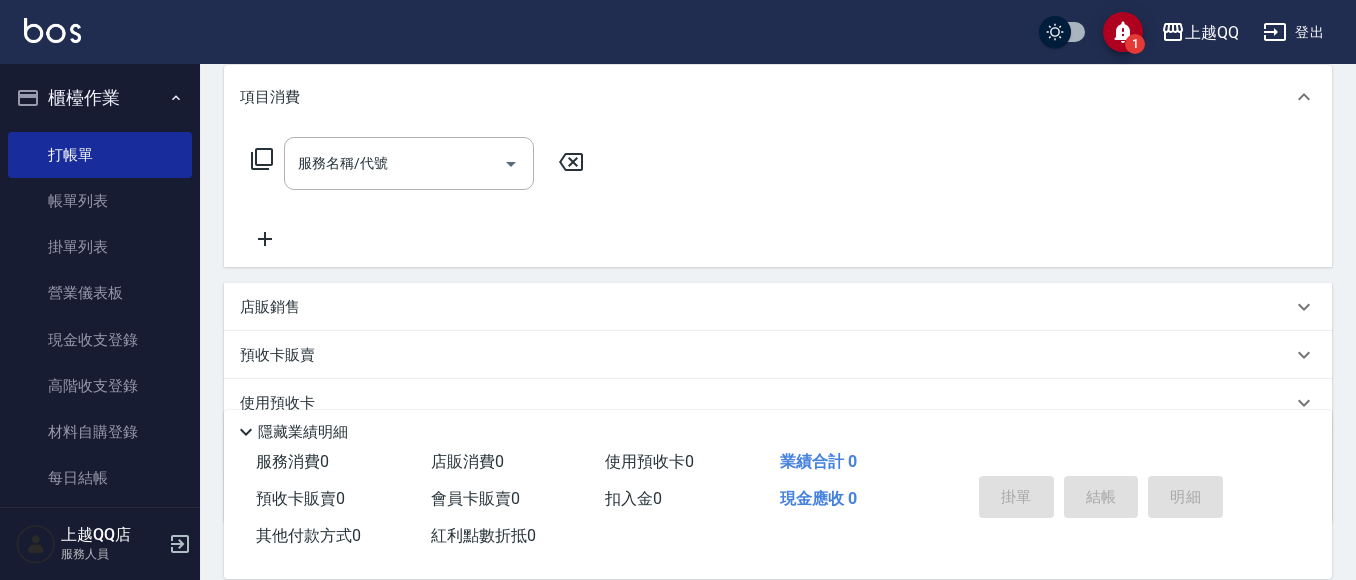 click 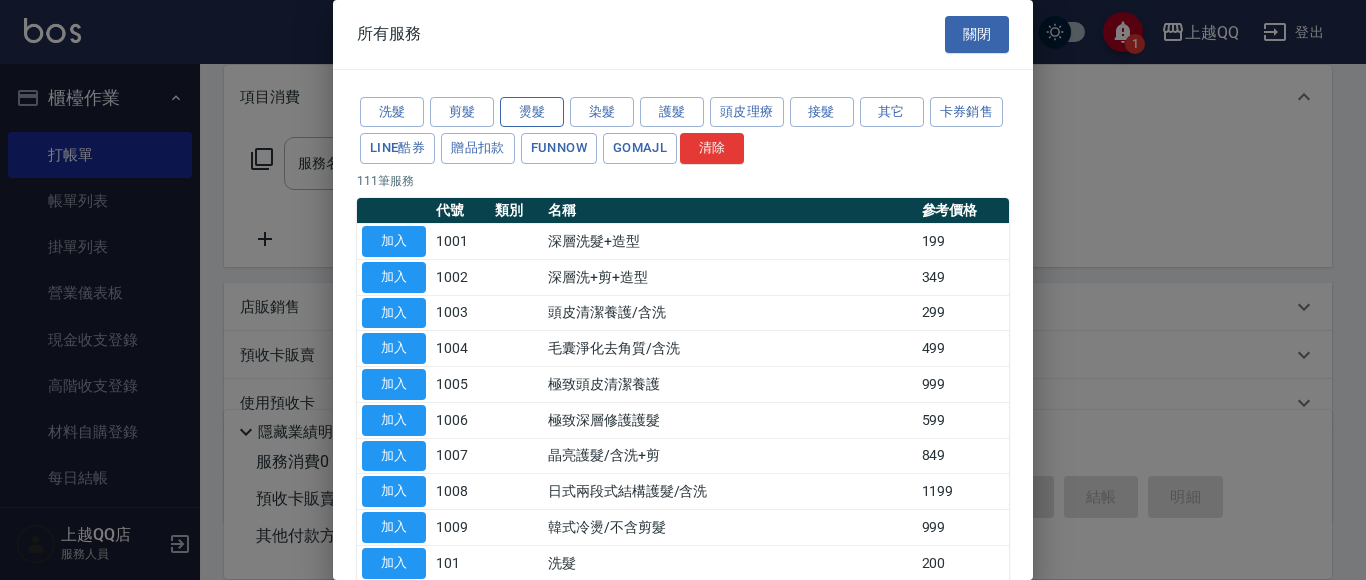 click on "燙髮" at bounding box center [532, 112] 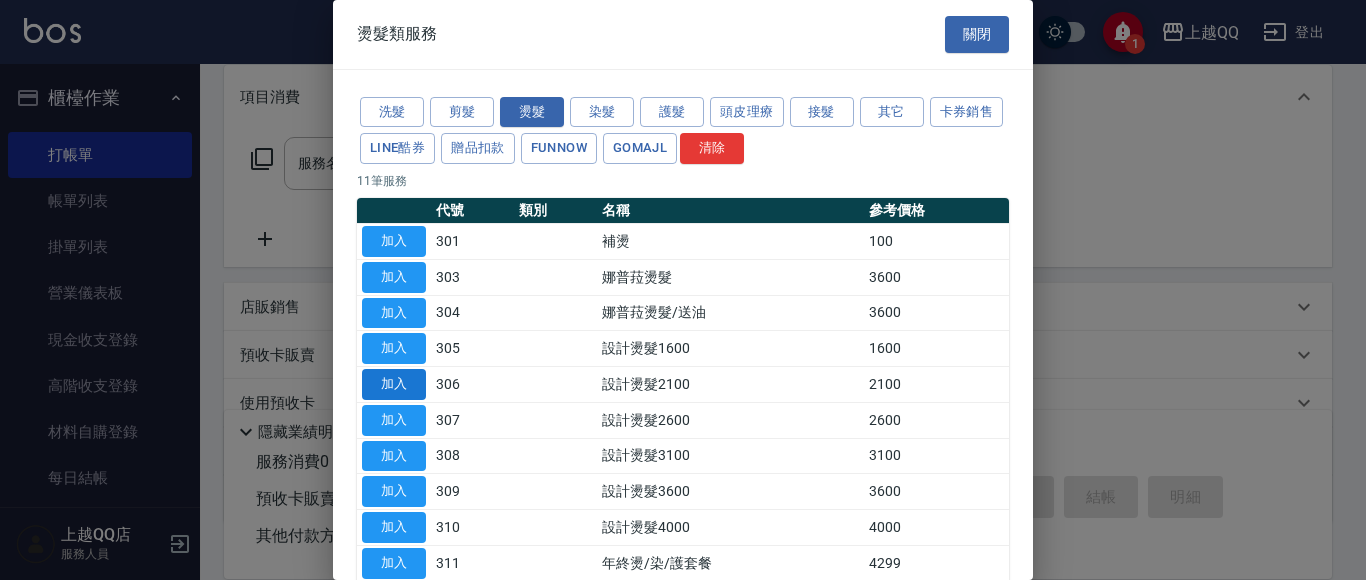 click on "加入" at bounding box center [394, 384] 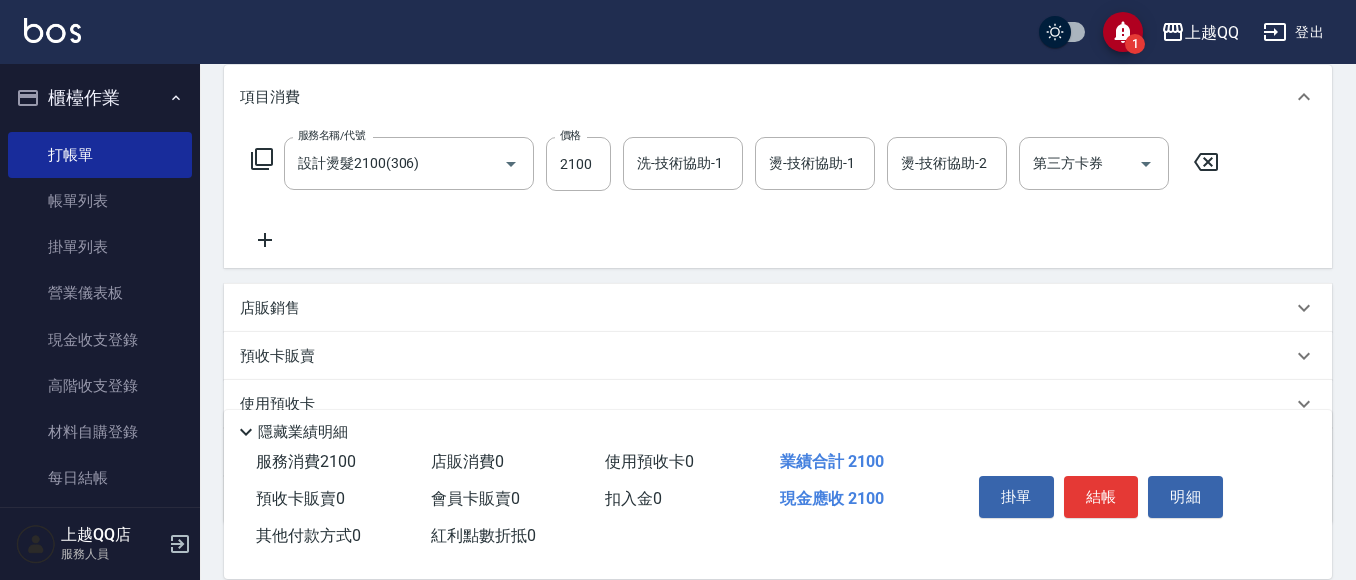 click 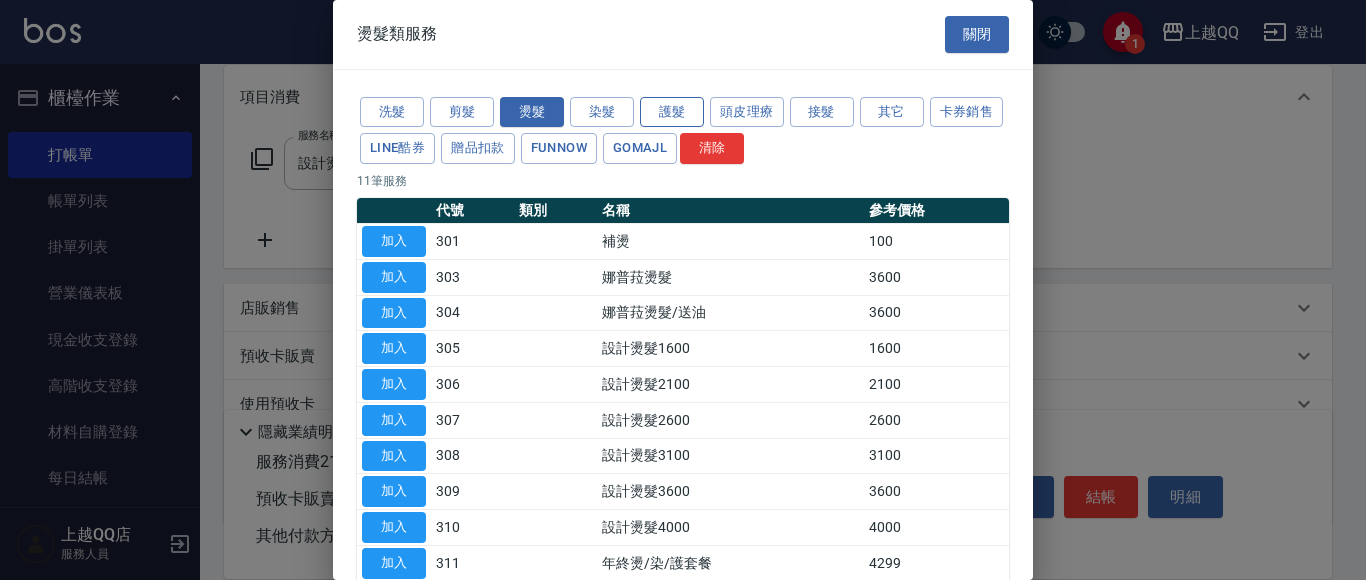 click on "護髮" at bounding box center (672, 112) 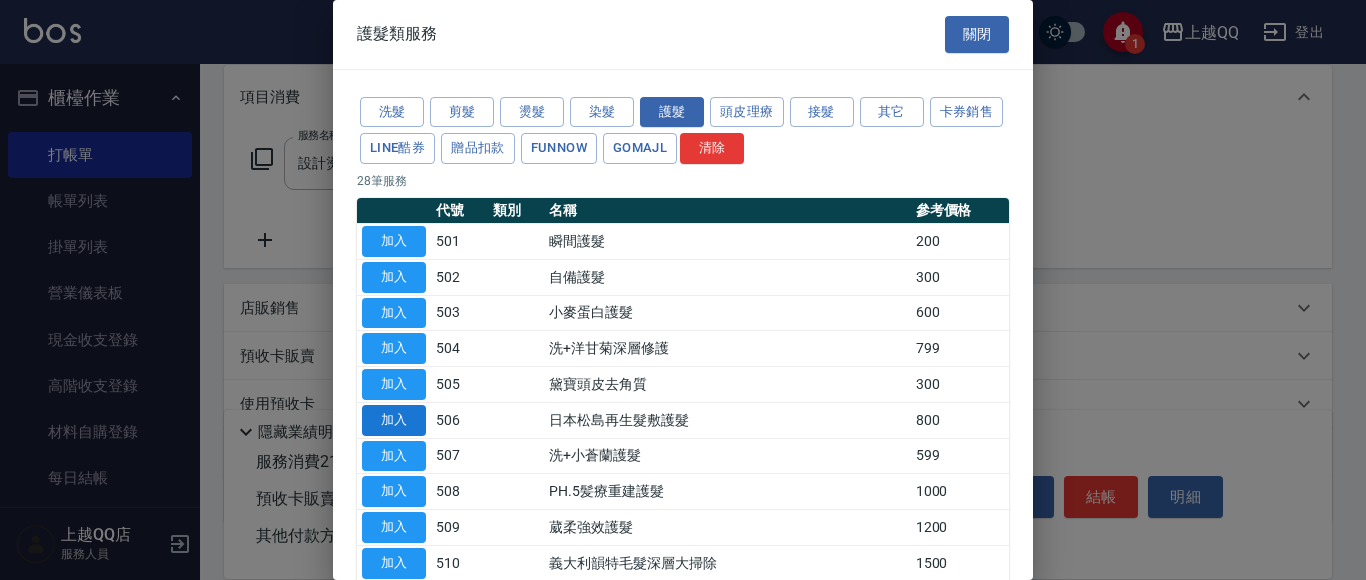 click on "加入" at bounding box center (394, 420) 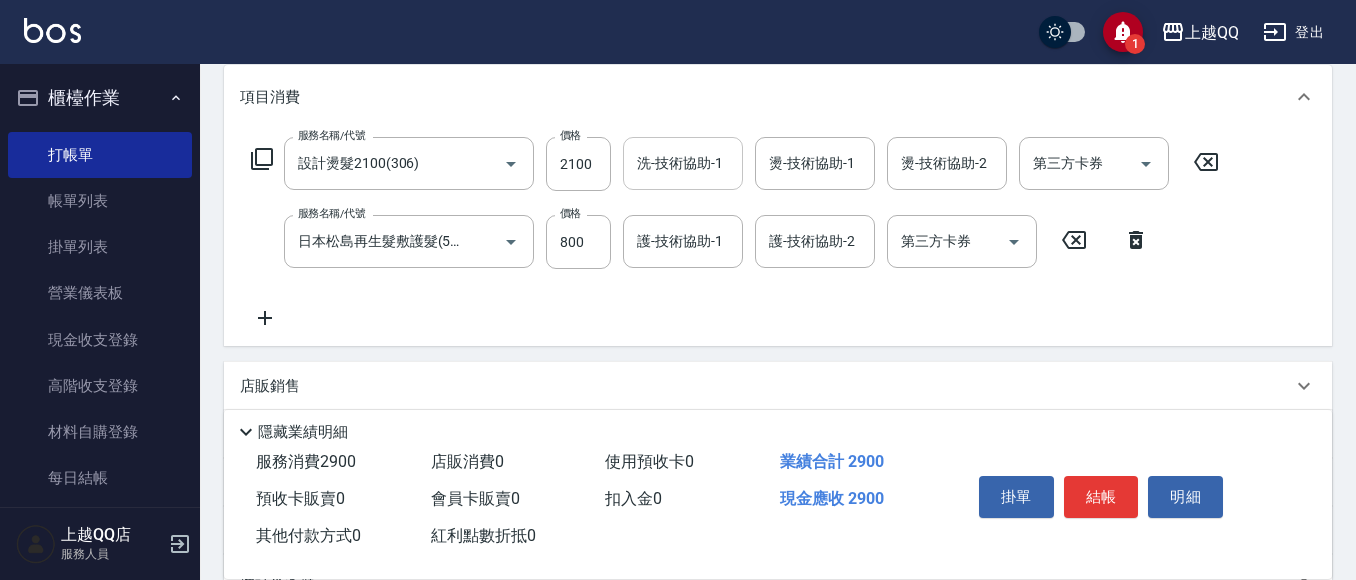 click on "洗-技術協助-1" at bounding box center [683, 163] 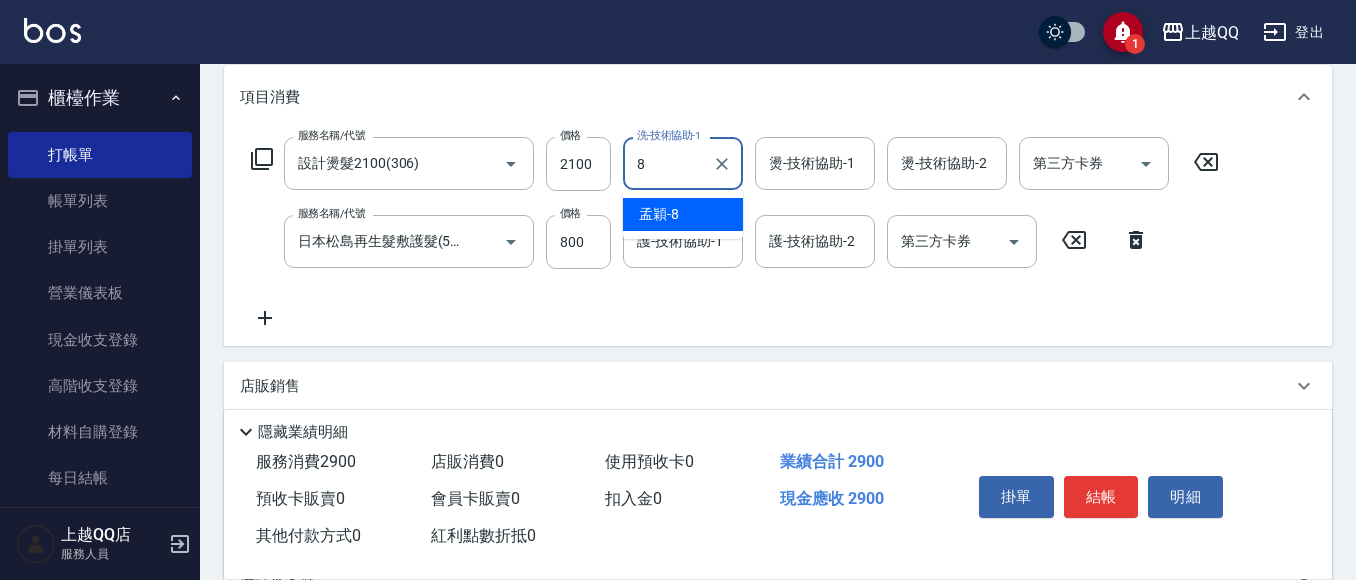 click on "孟穎 -8" at bounding box center (683, 214) 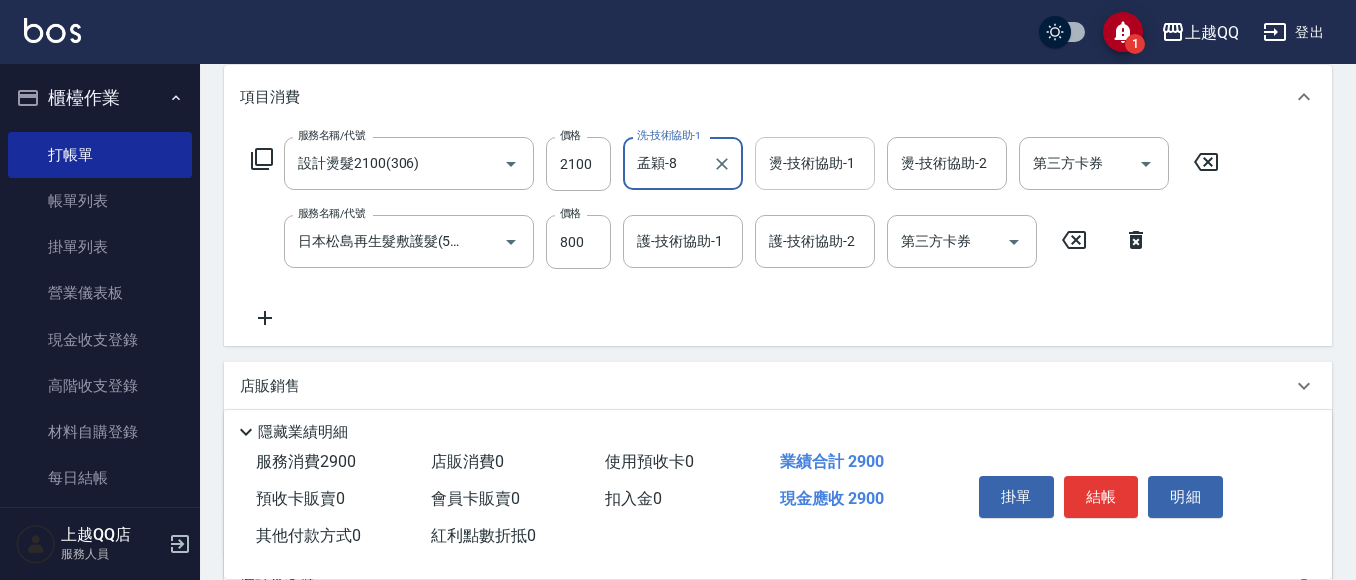 type on "孟穎-8" 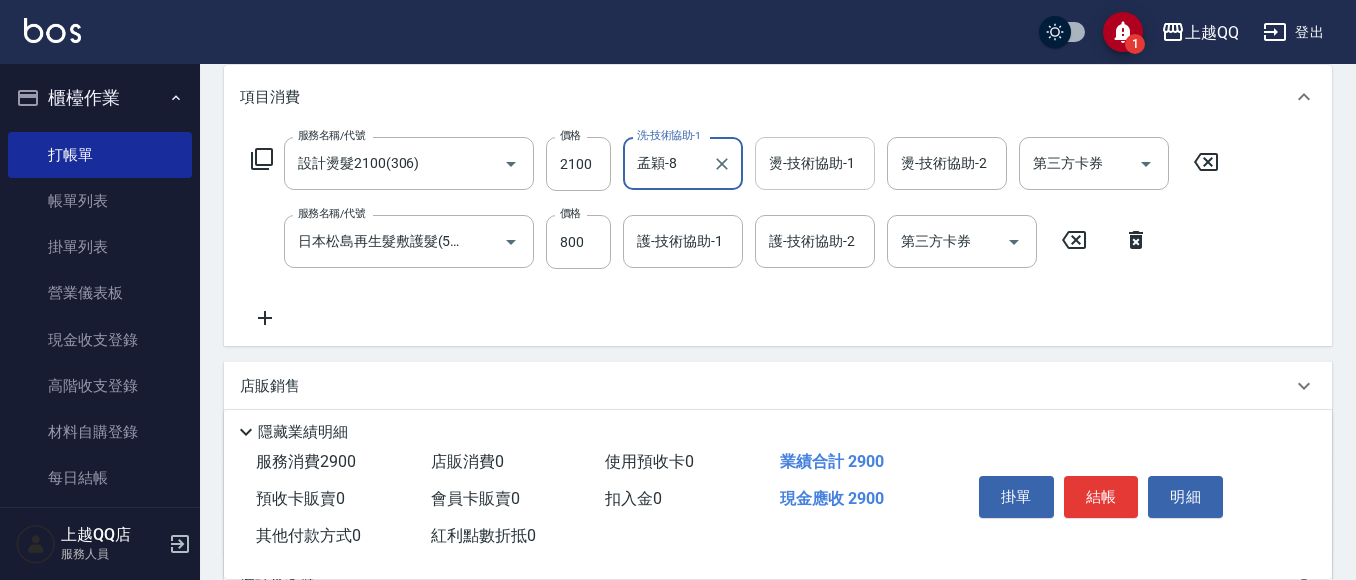 click on "燙-技術協助-1 燙-技術協助-1" at bounding box center [815, 163] 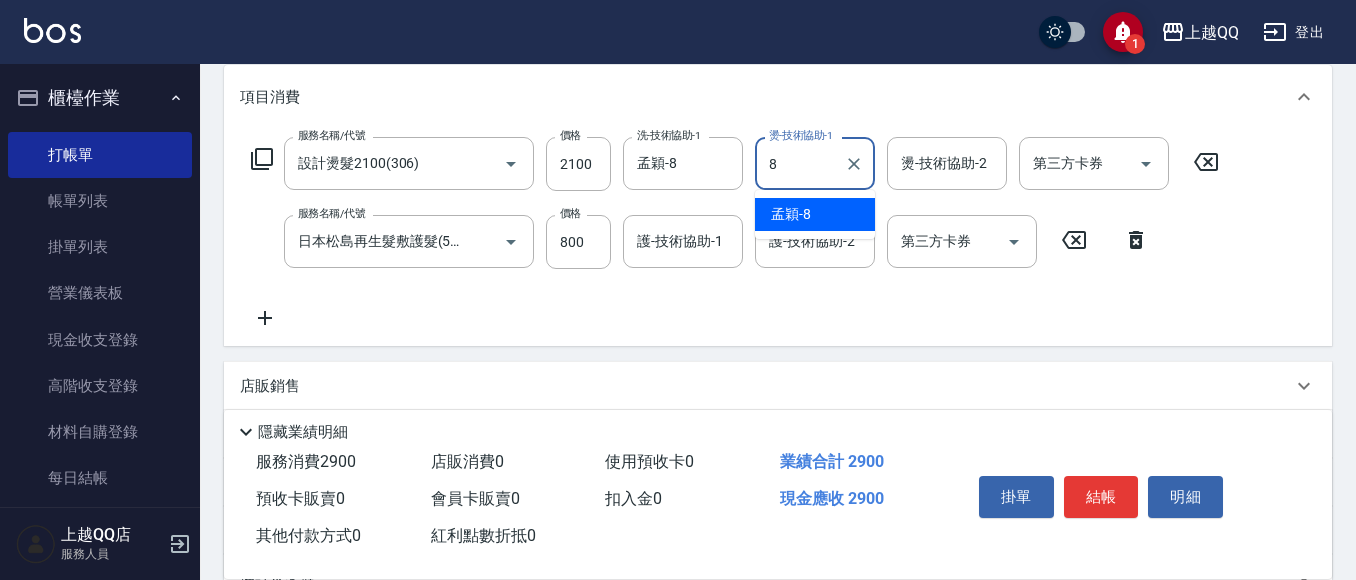 click on "孟穎 -8" at bounding box center (791, 214) 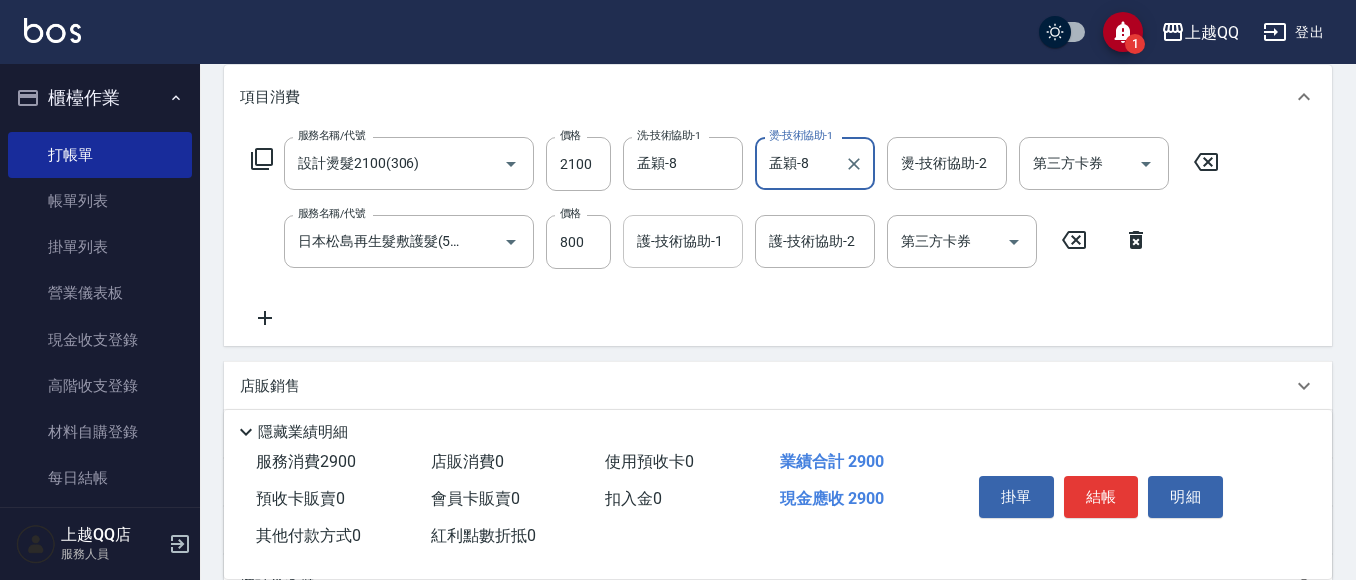 type on "孟穎-8" 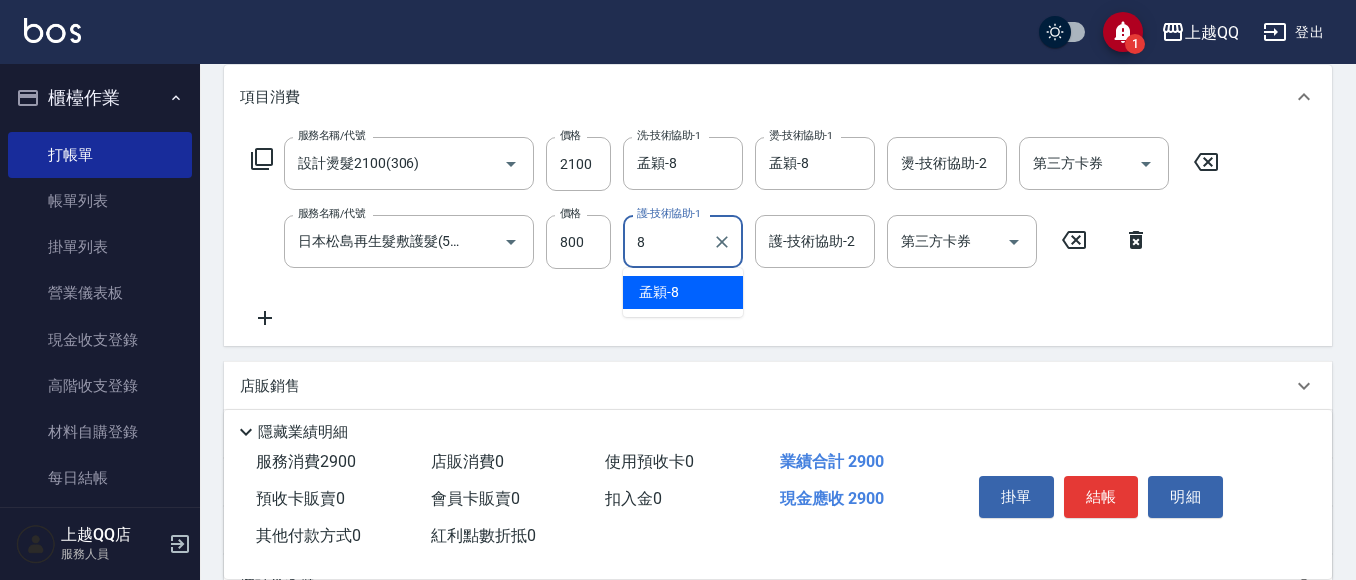 click on "孟穎 -8" at bounding box center (683, 292) 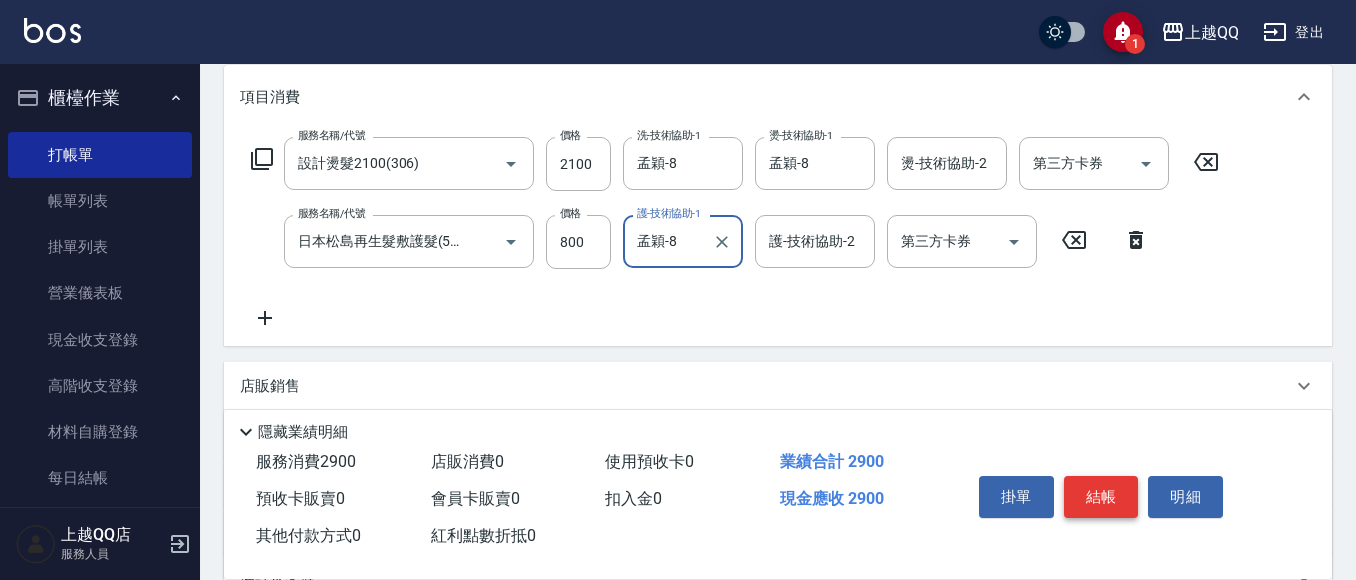 type on "孟穎-8" 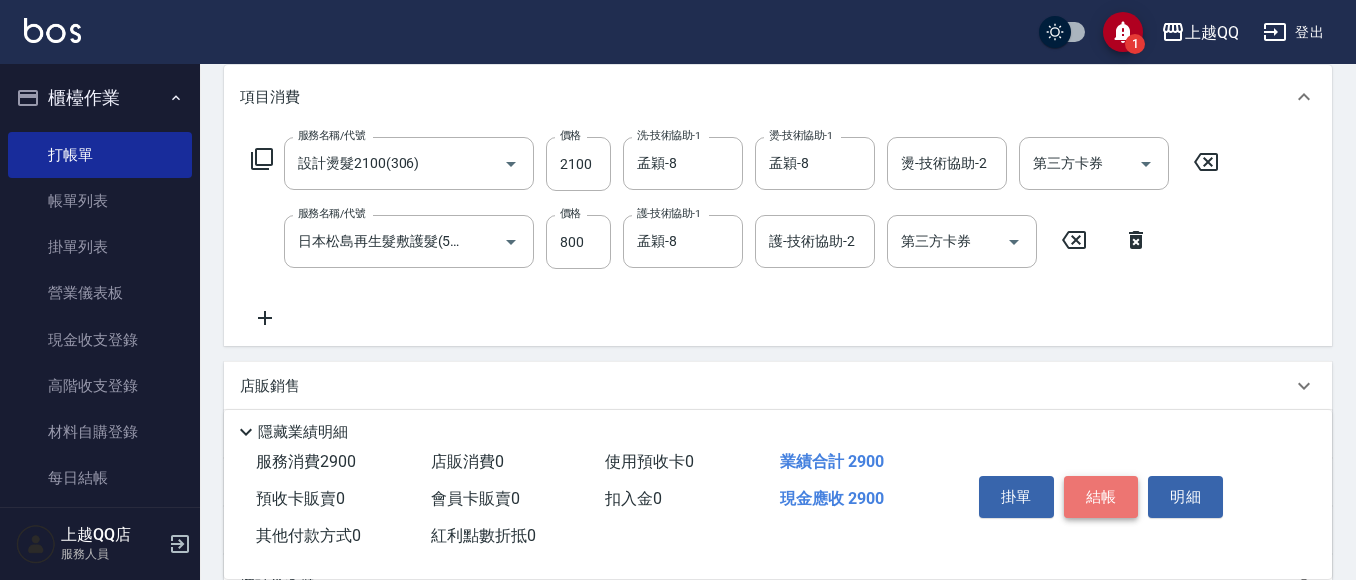 click on "結帳" at bounding box center (1101, 497) 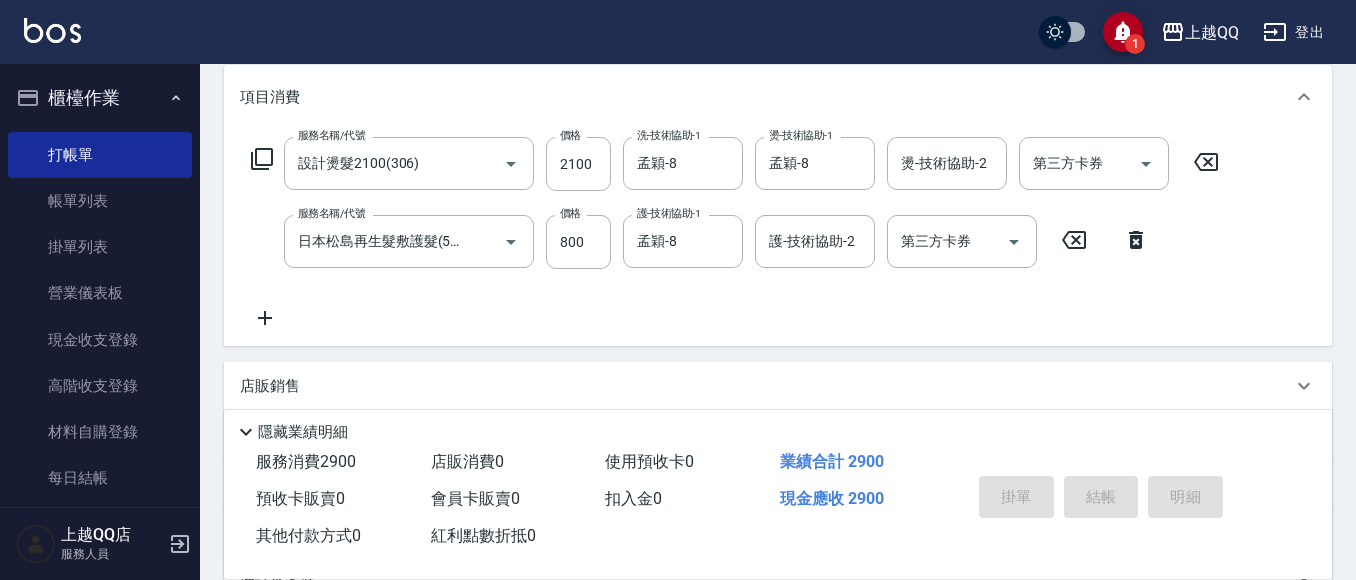 type 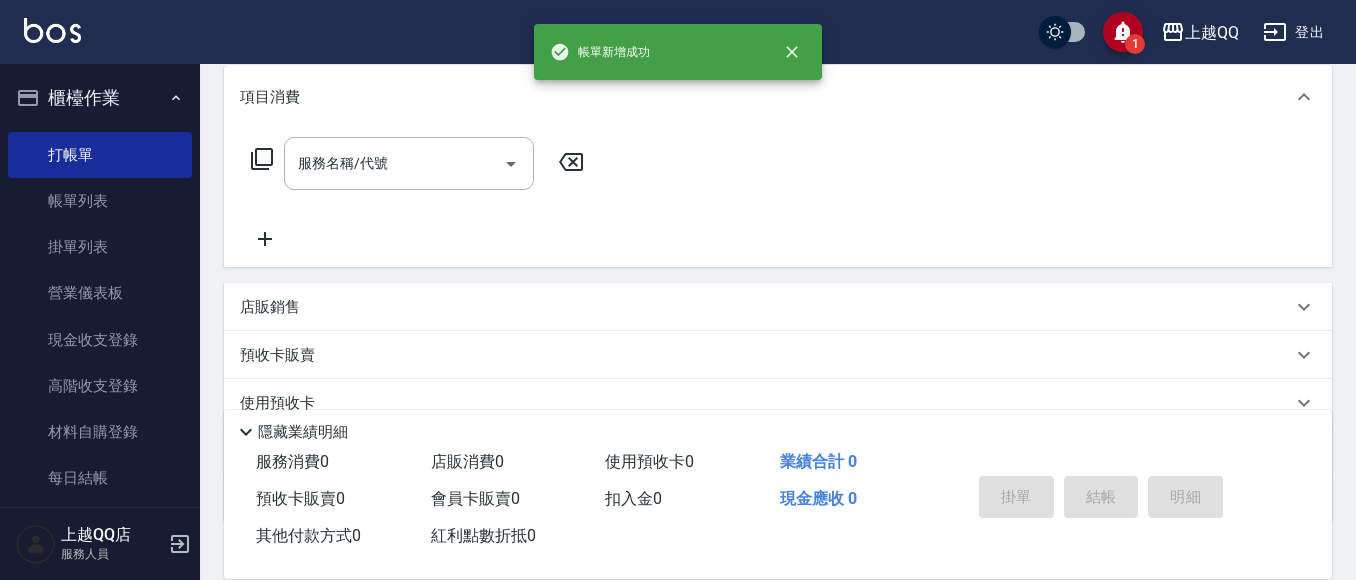 scroll, scrollTop: 0, scrollLeft: 0, axis: both 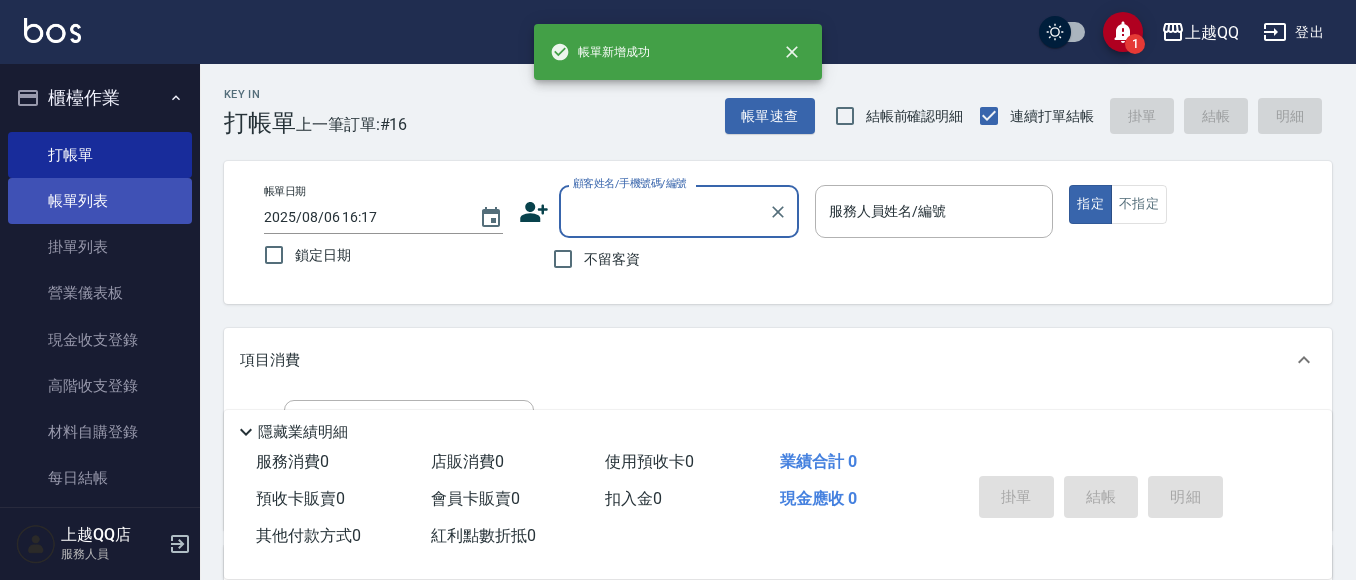 click on "帳單列表" at bounding box center (100, 201) 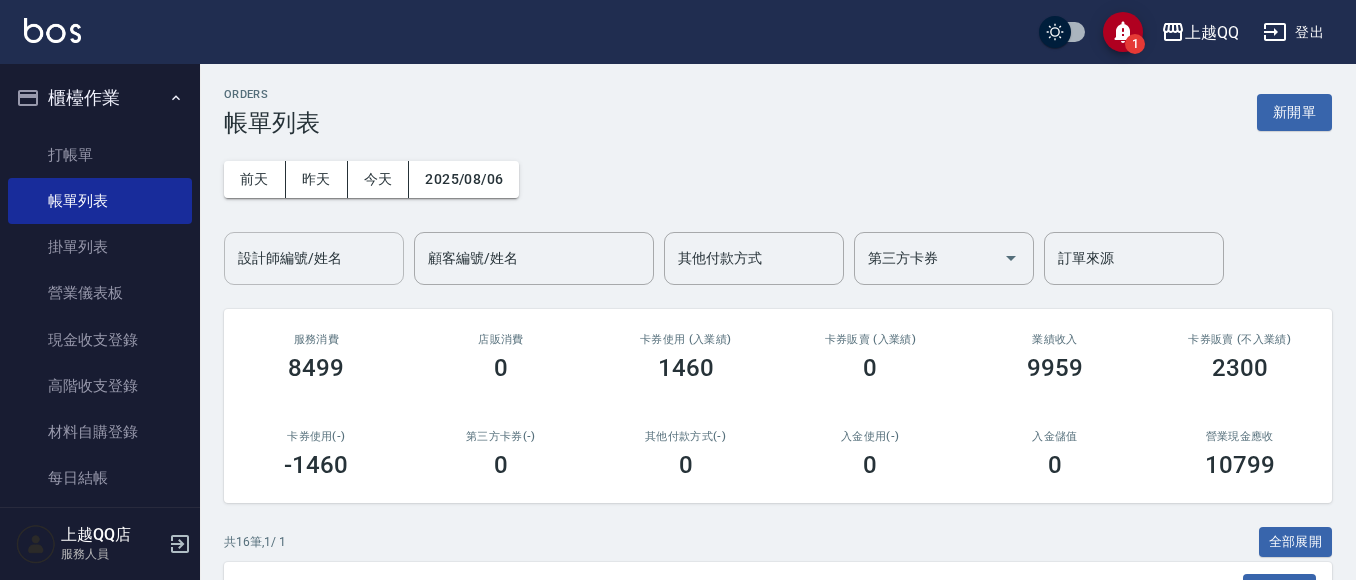 click on "設計師編號/姓名" at bounding box center (314, 258) 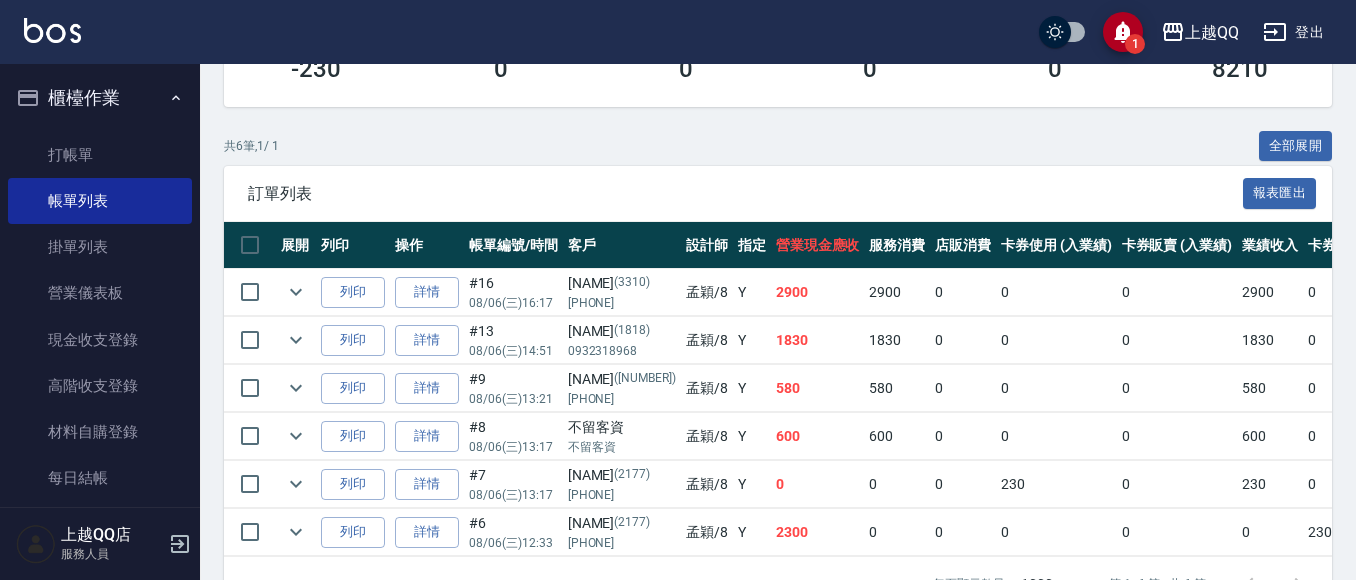 scroll, scrollTop: 468, scrollLeft: 0, axis: vertical 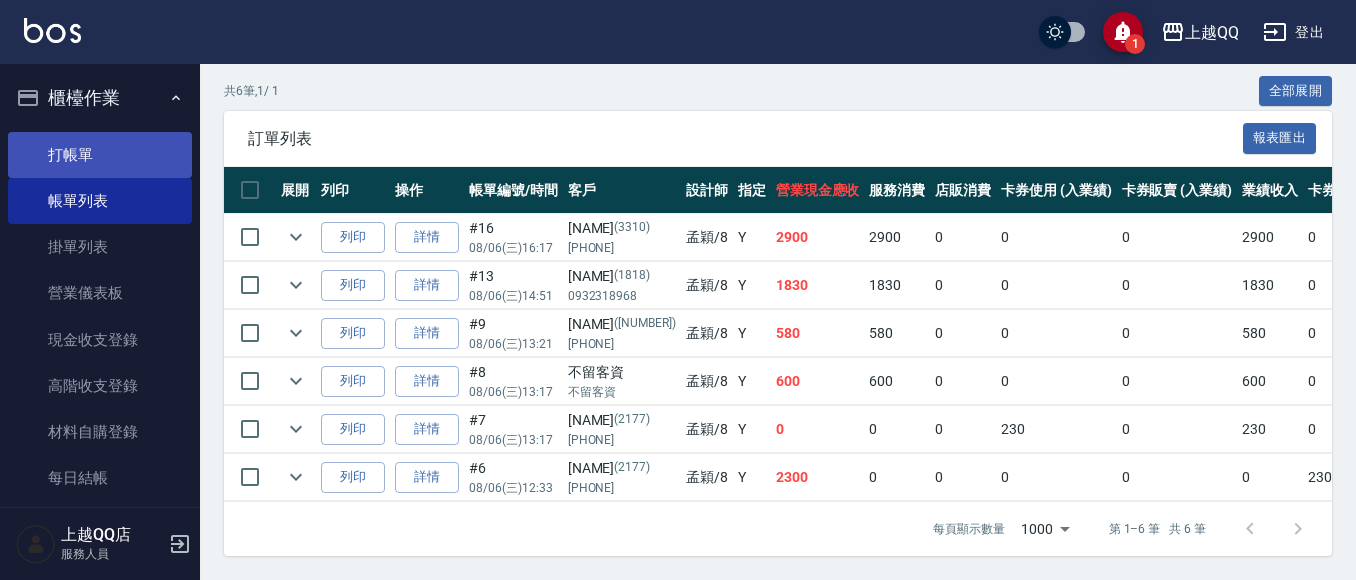 type on "孟穎-8" 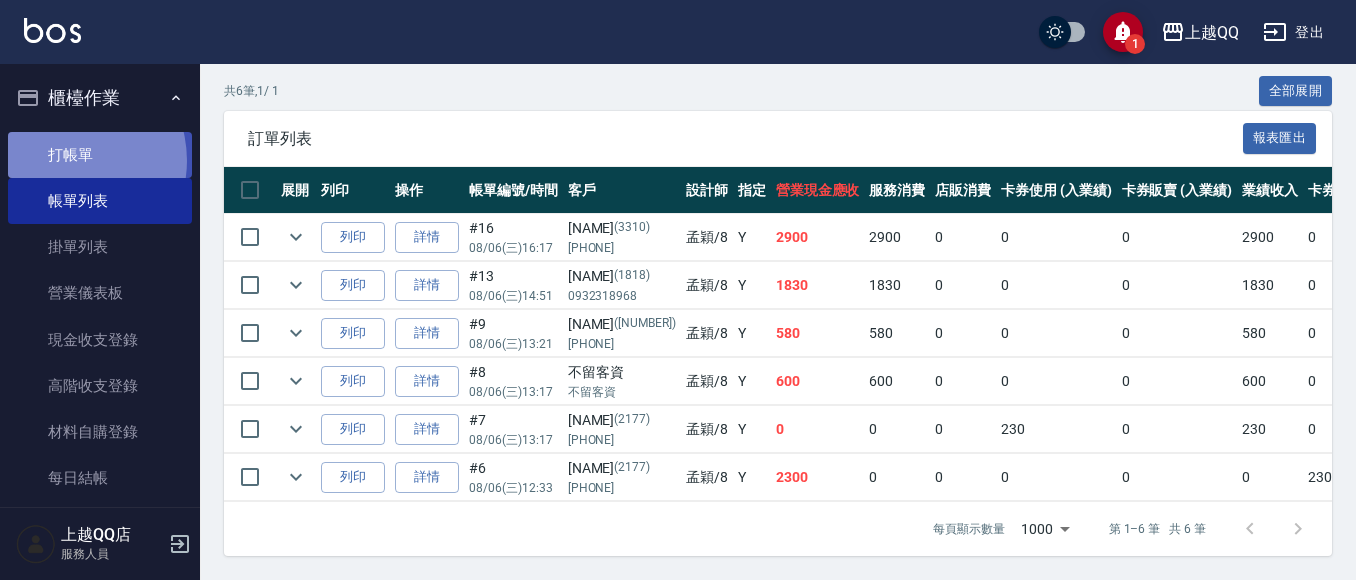 click on "打帳單" at bounding box center [100, 155] 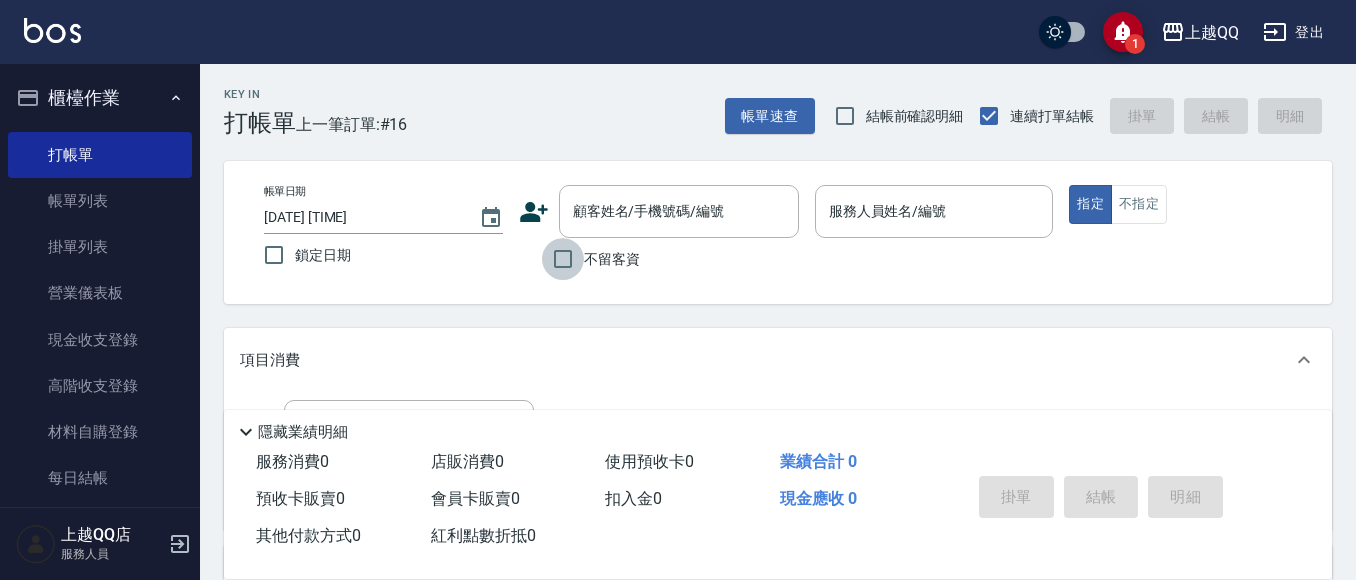 click on "不留客資" at bounding box center [563, 259] 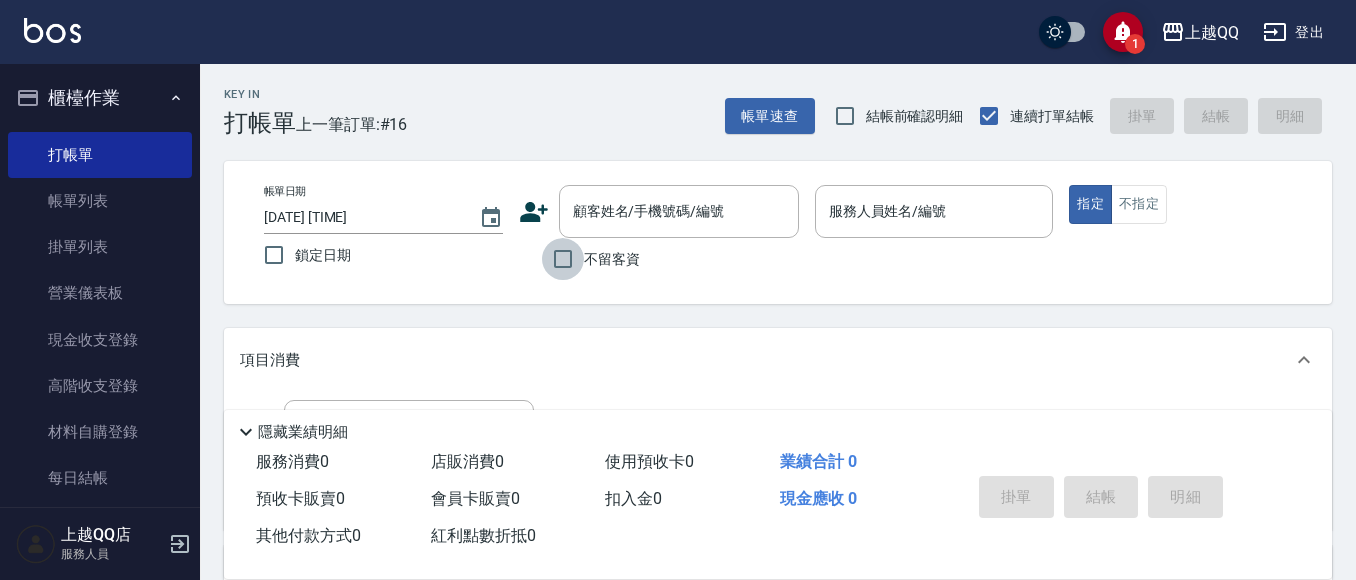checkbox on "true" 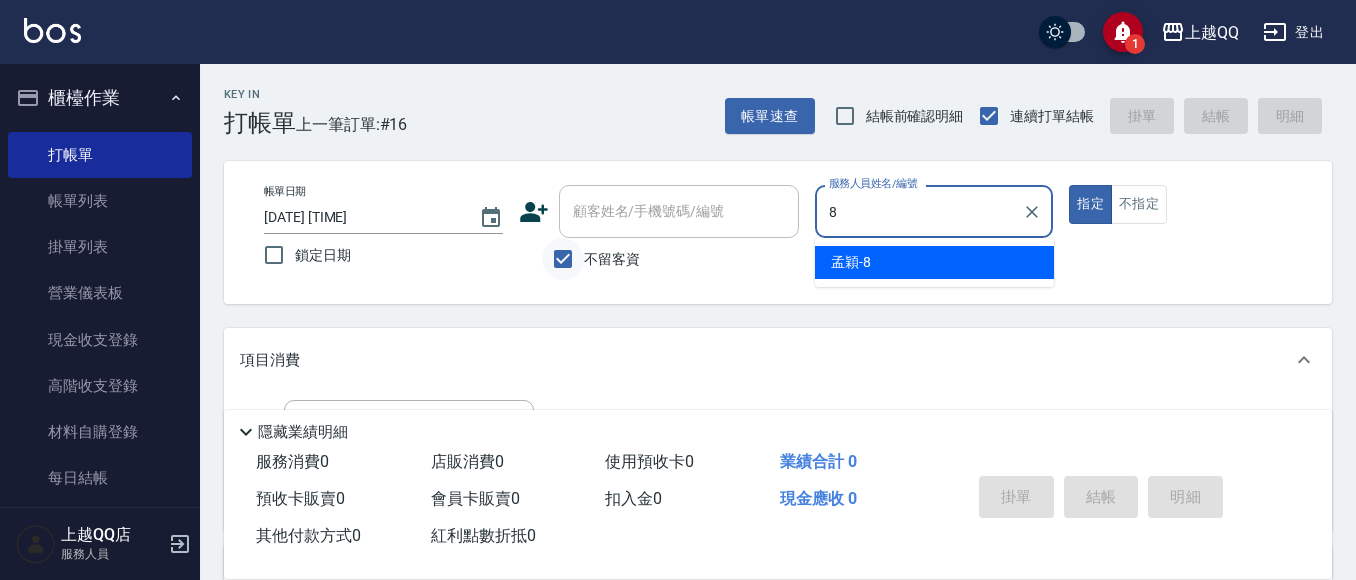 type on "孟穎-8" 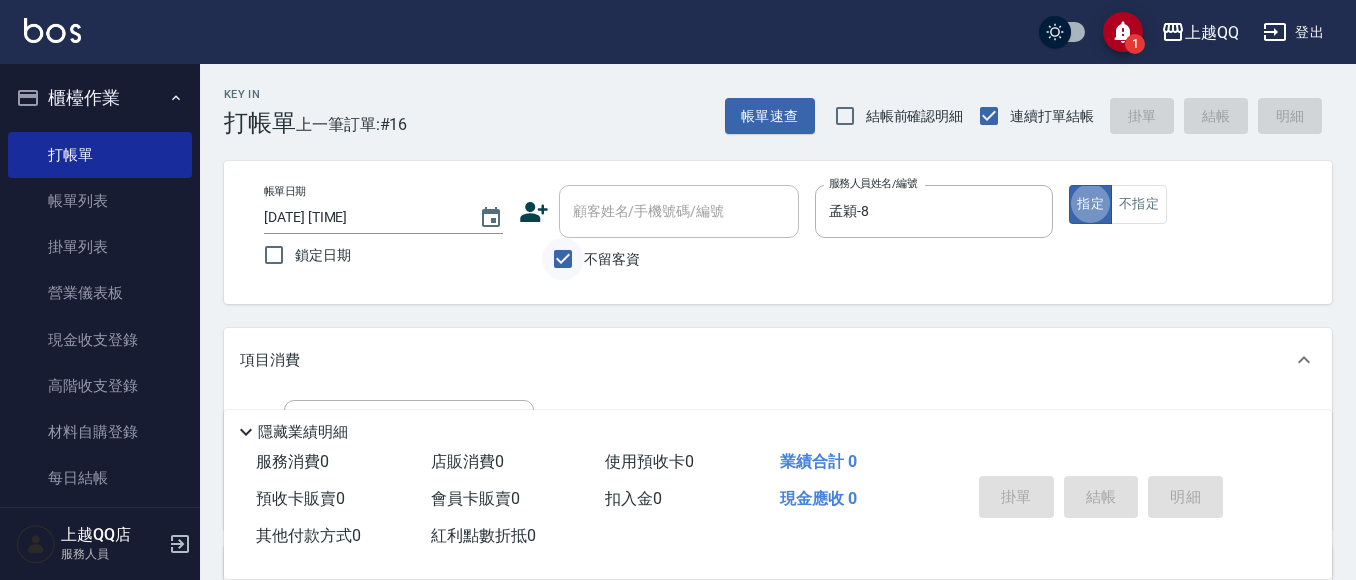 type on "true" 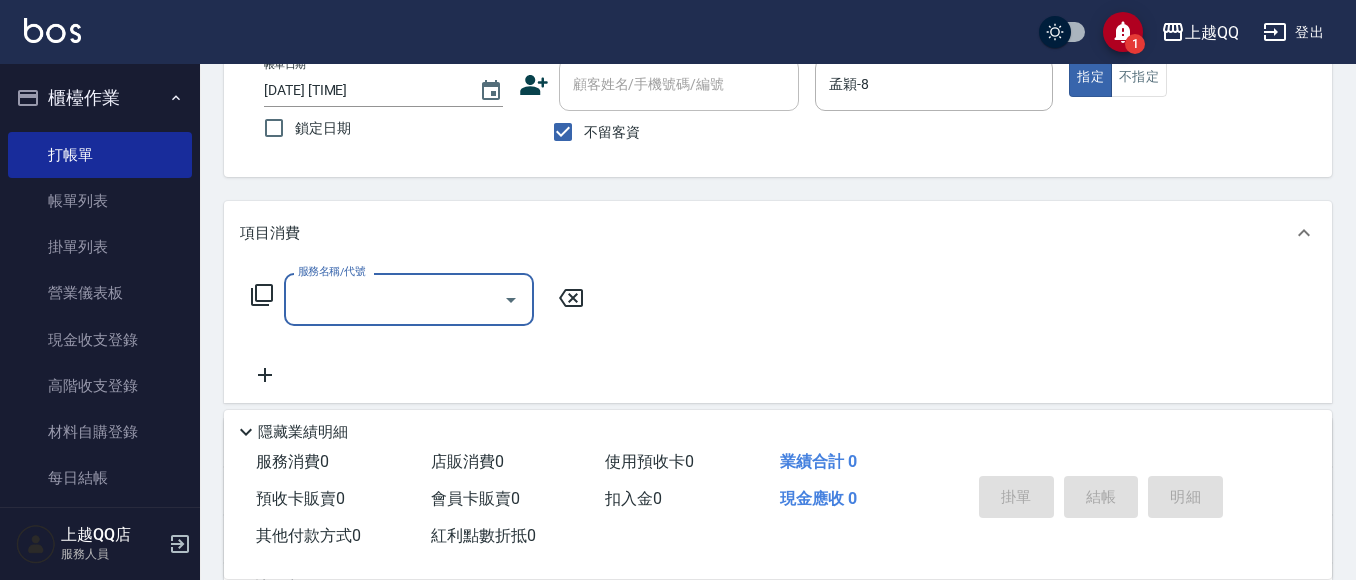 scroll, scrollTop: 139, scrollLeft: 0, axis: vertical 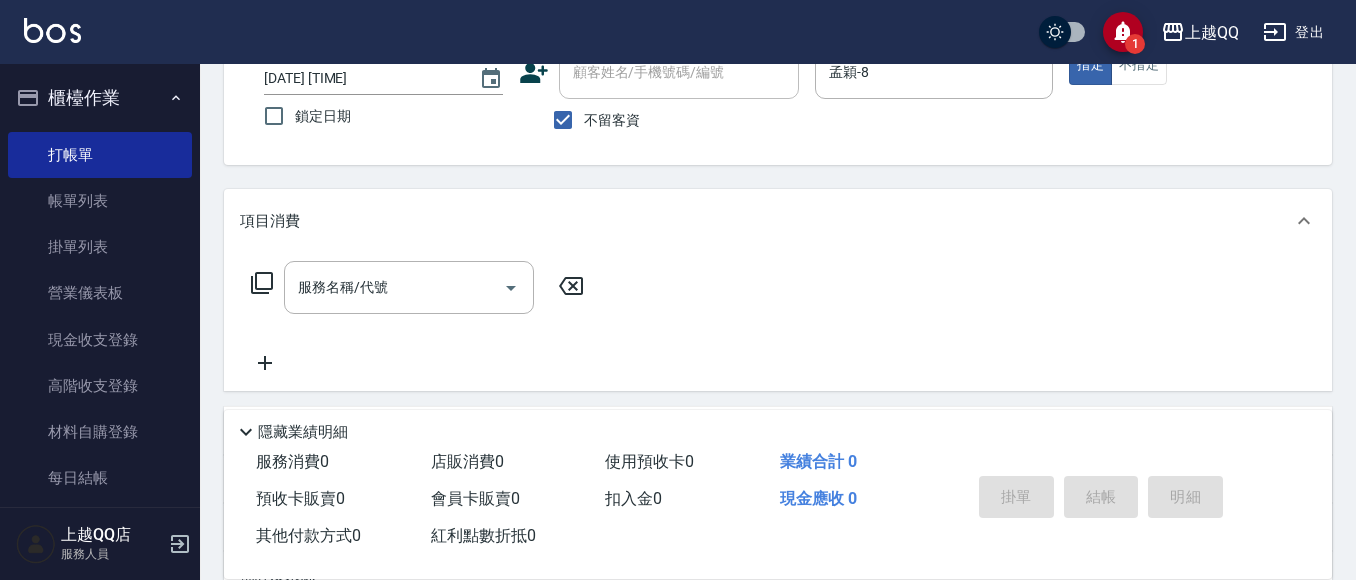 click on "服務名稱/代號 服務名稱/代號" at bounding box center (418, 287) 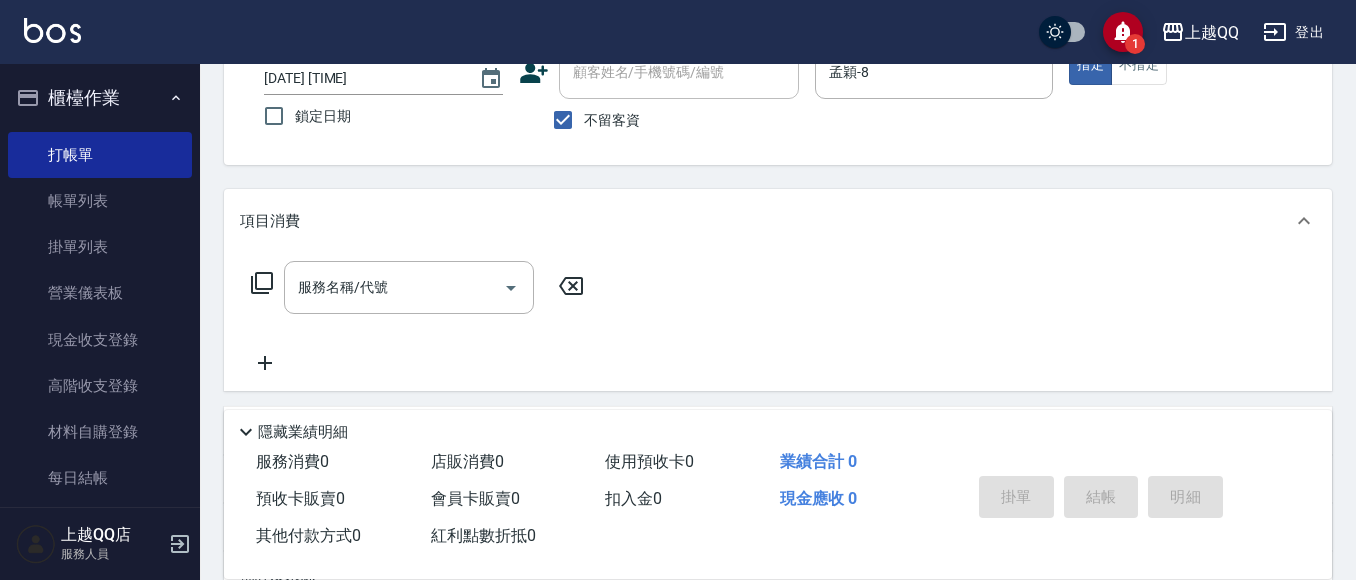 click on "服務名稱/代號 服務名稱/代號" at bounding box center [418, 287] 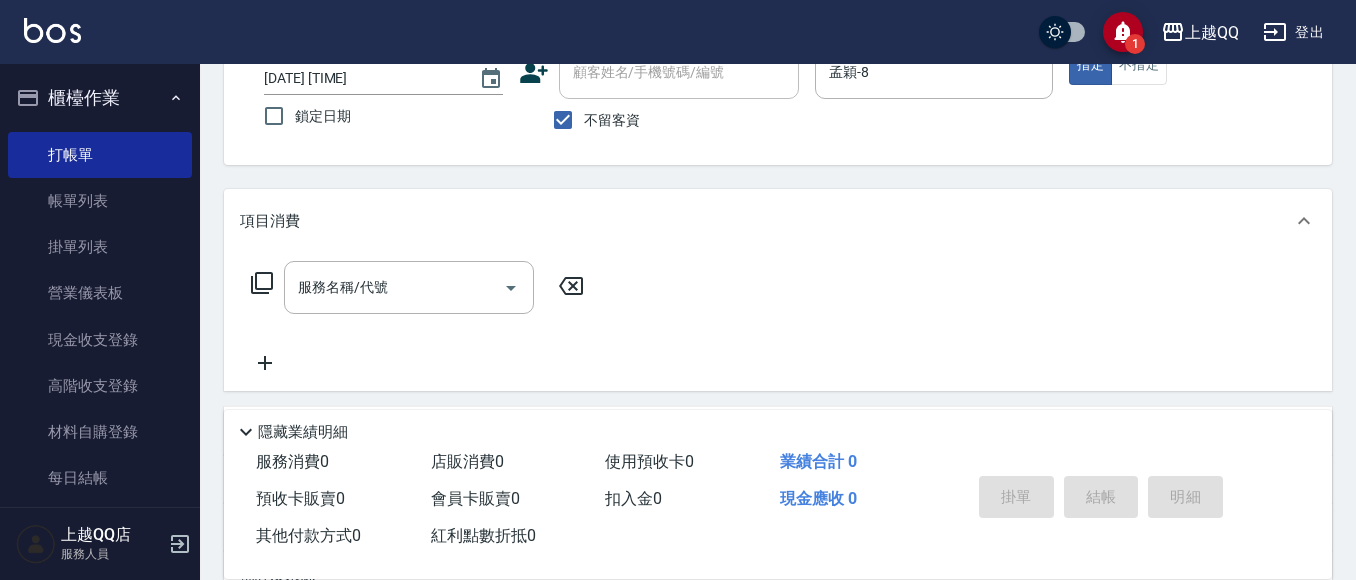 click 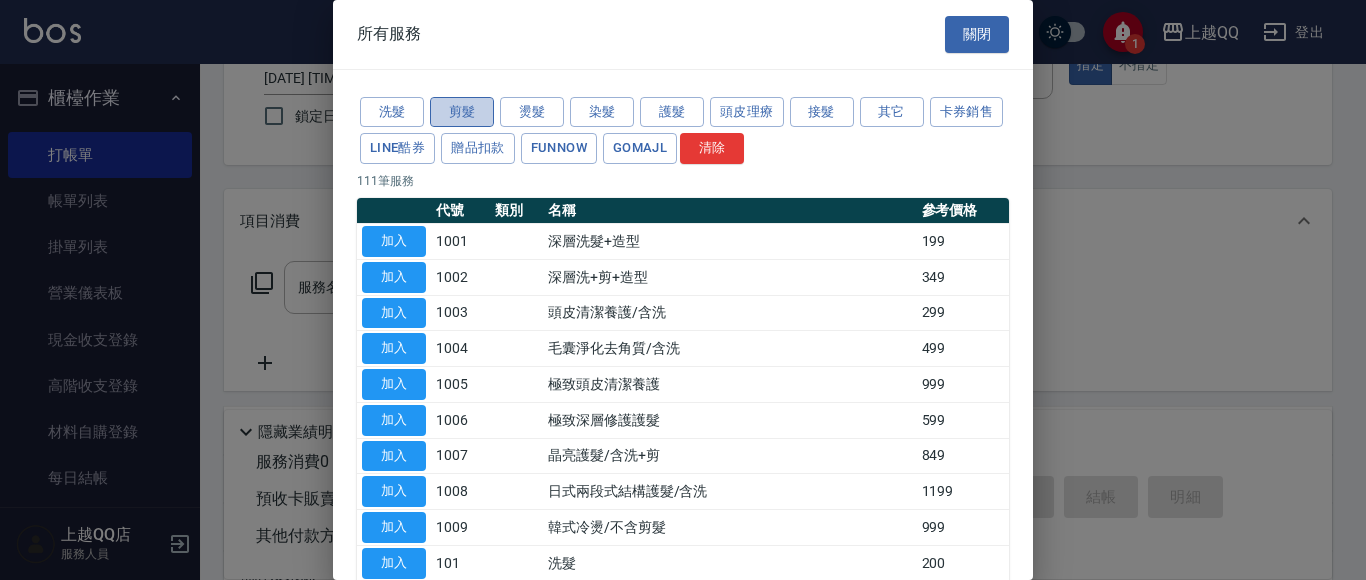 click on "剪髮" at bounding box center [462, 112] 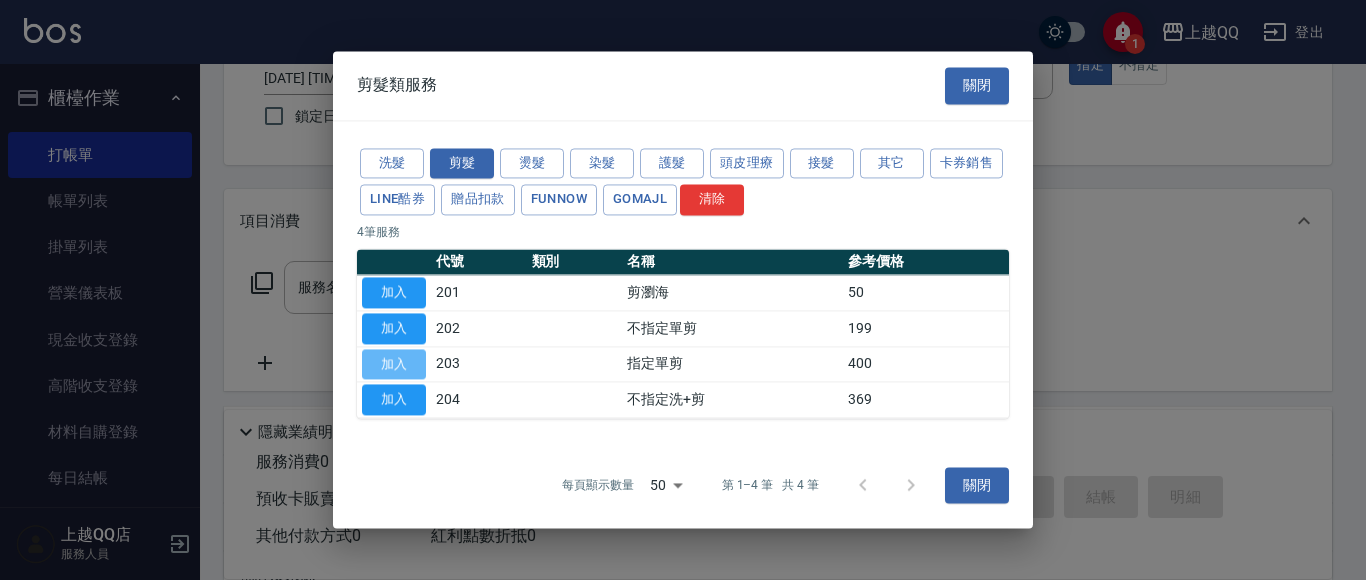 click on "加入" at bounding box center [394, 364] 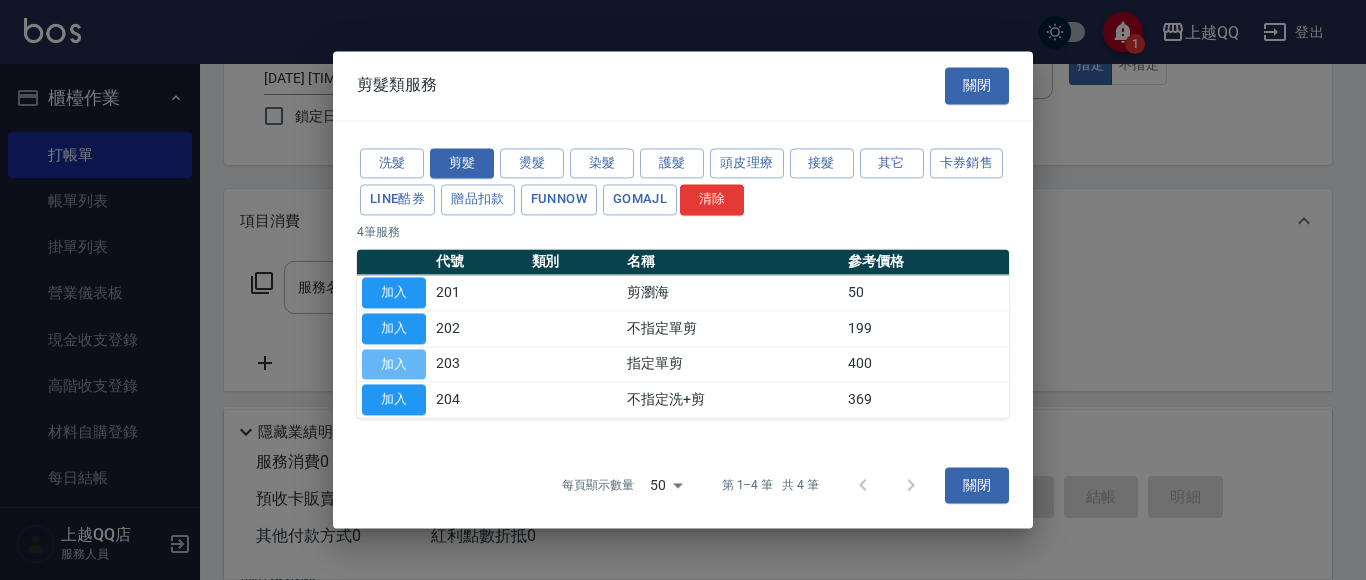 type on "指定單剪(203)" 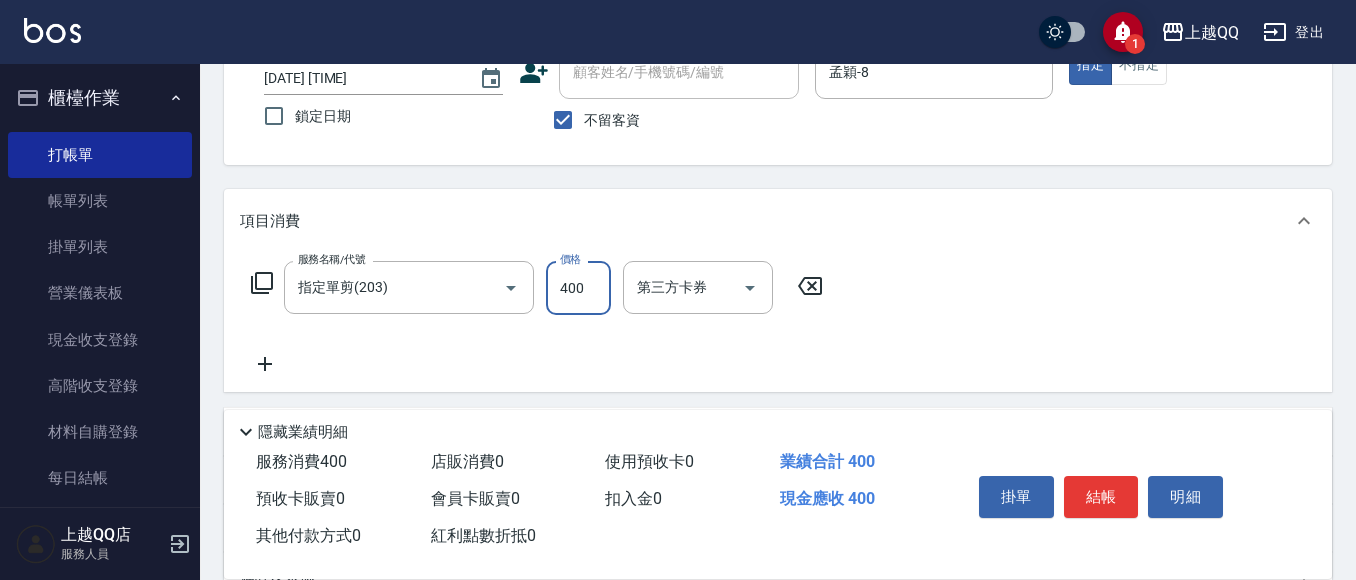 click on "400" at bounding box center (578, 288) 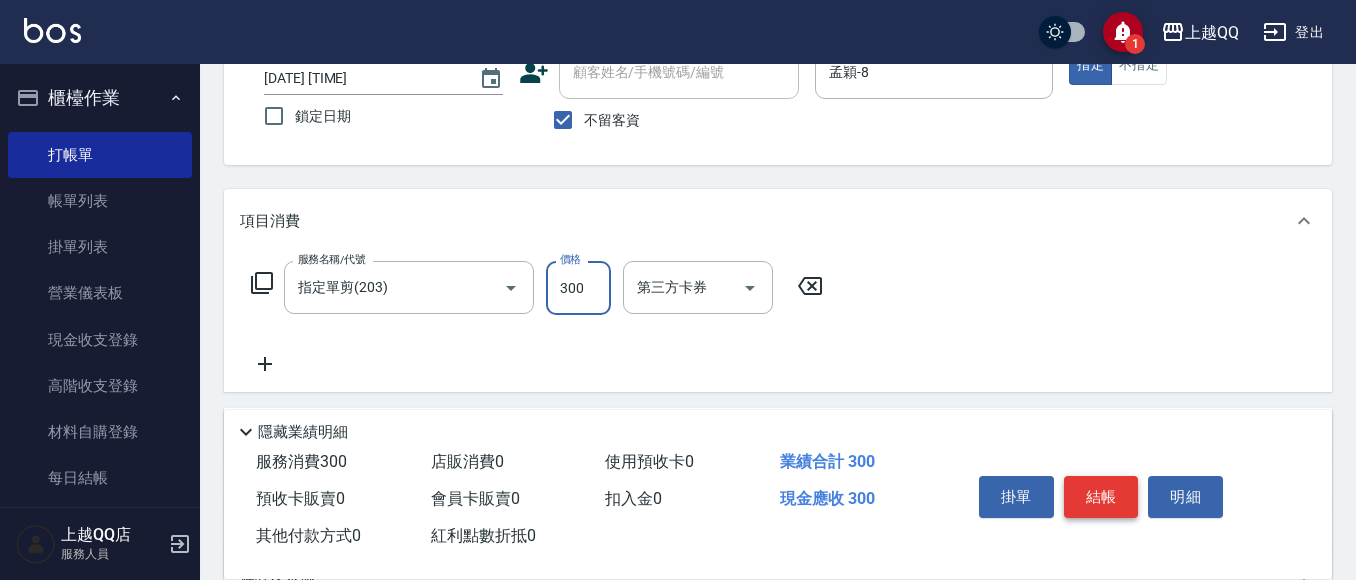 type on "300" 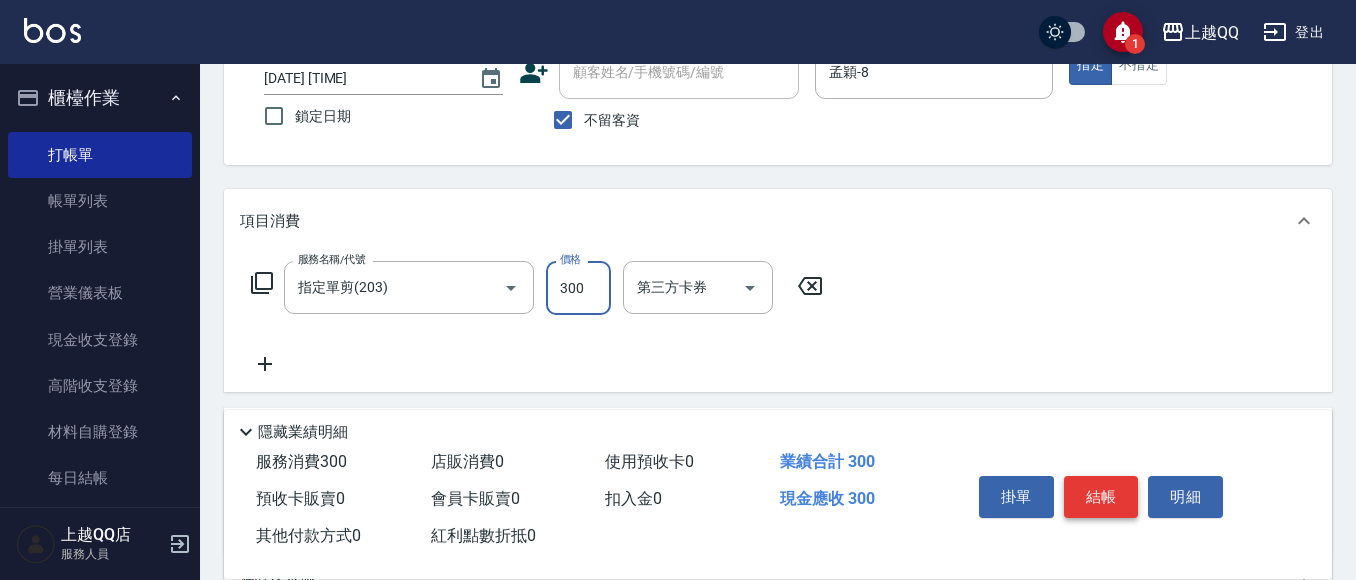 click on "結帳" at bounding box center [1101, 497] 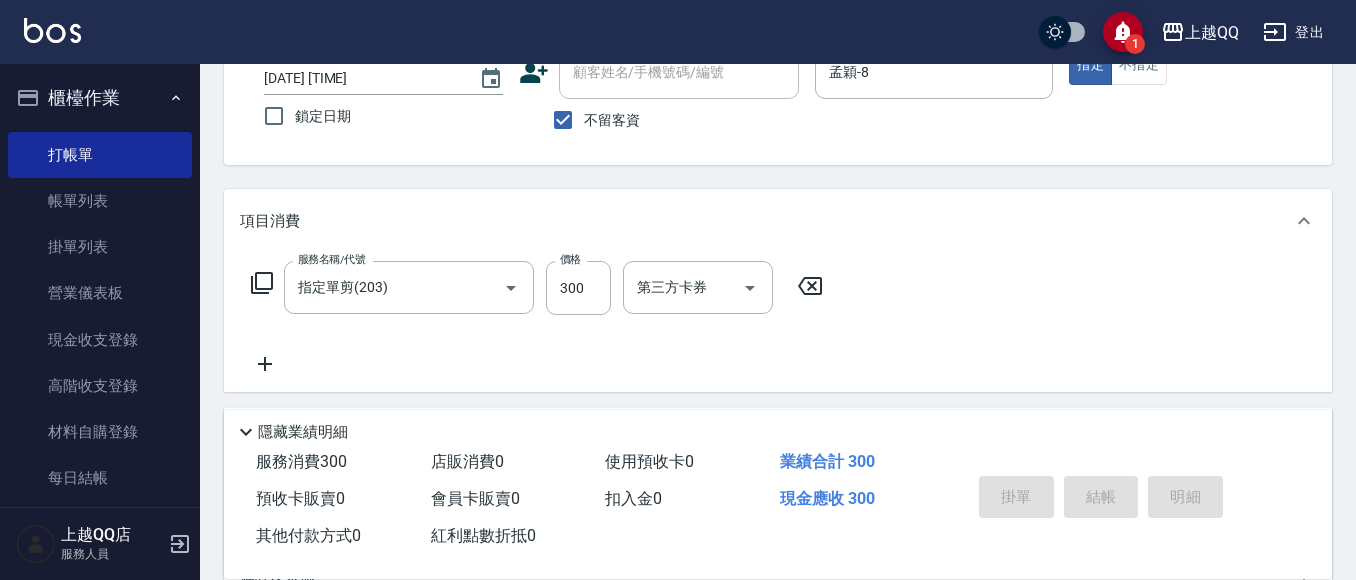 type 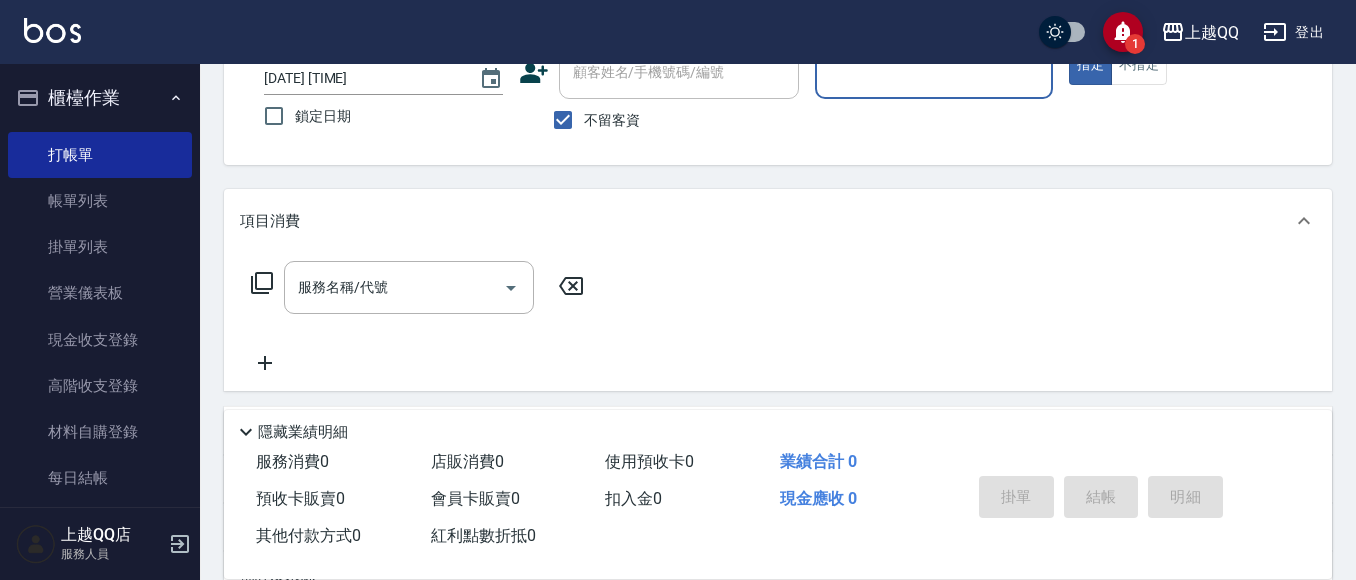 click on "櫃檯作業" at bounding box center (100, 98) 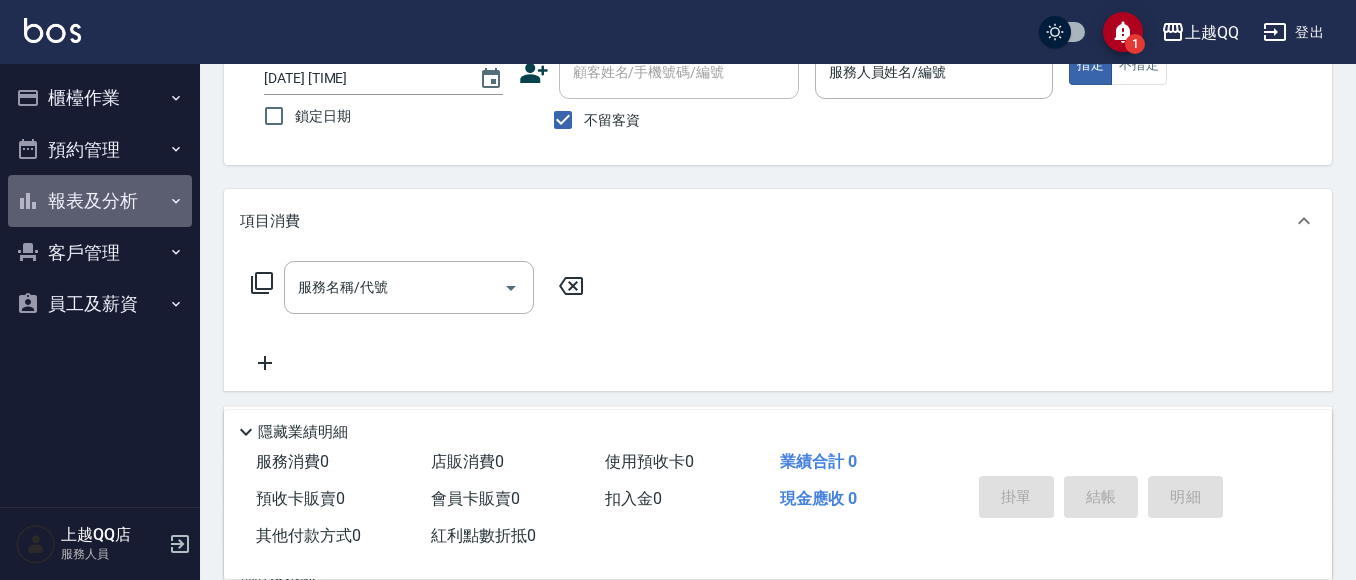 click on "報表及分析" at bounding box center [100, 201] 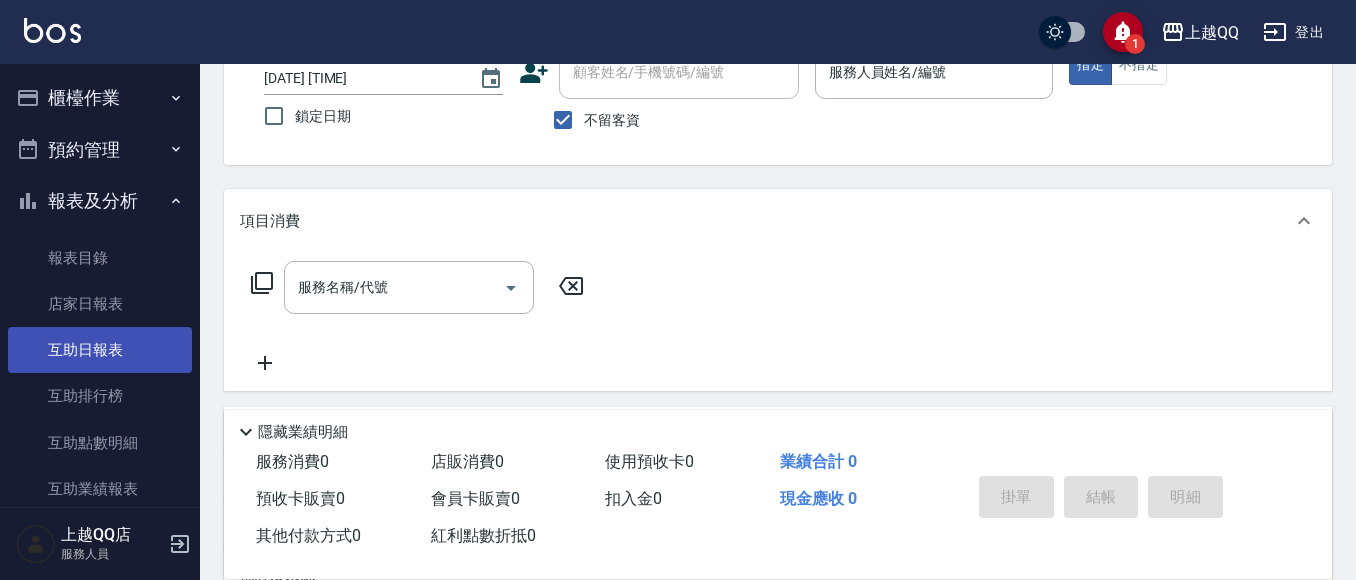 click on "互助日報表" at bounding box center [100, 350] 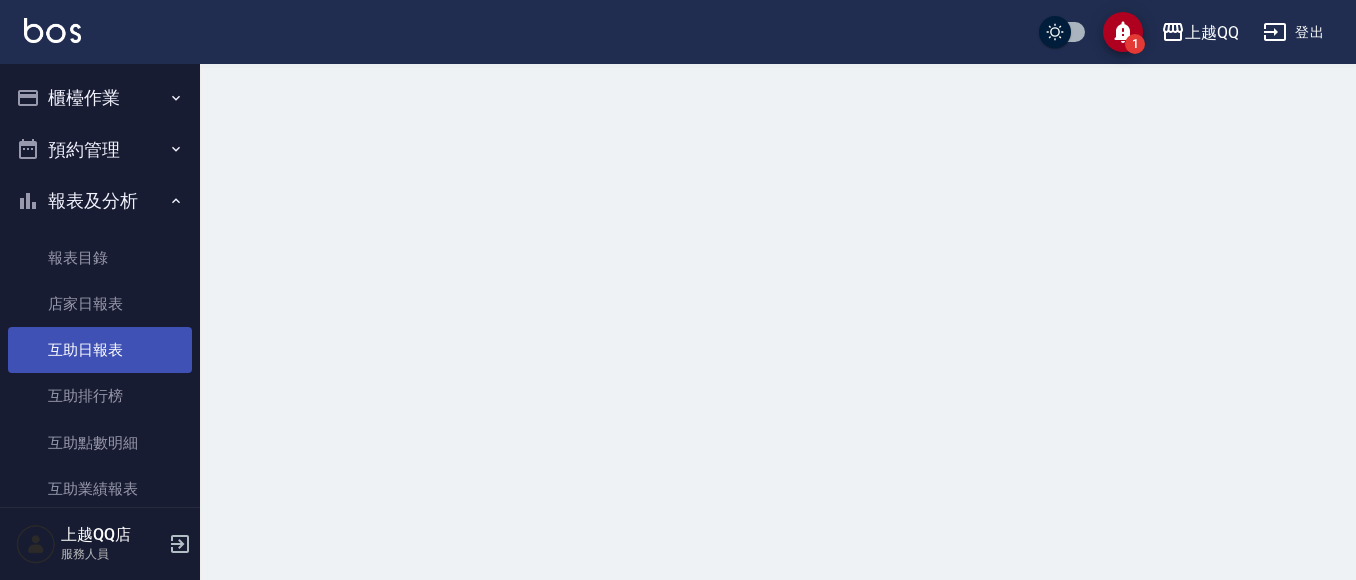 scroll, scrollTop: 0, scrollLeft: 0, axis: both 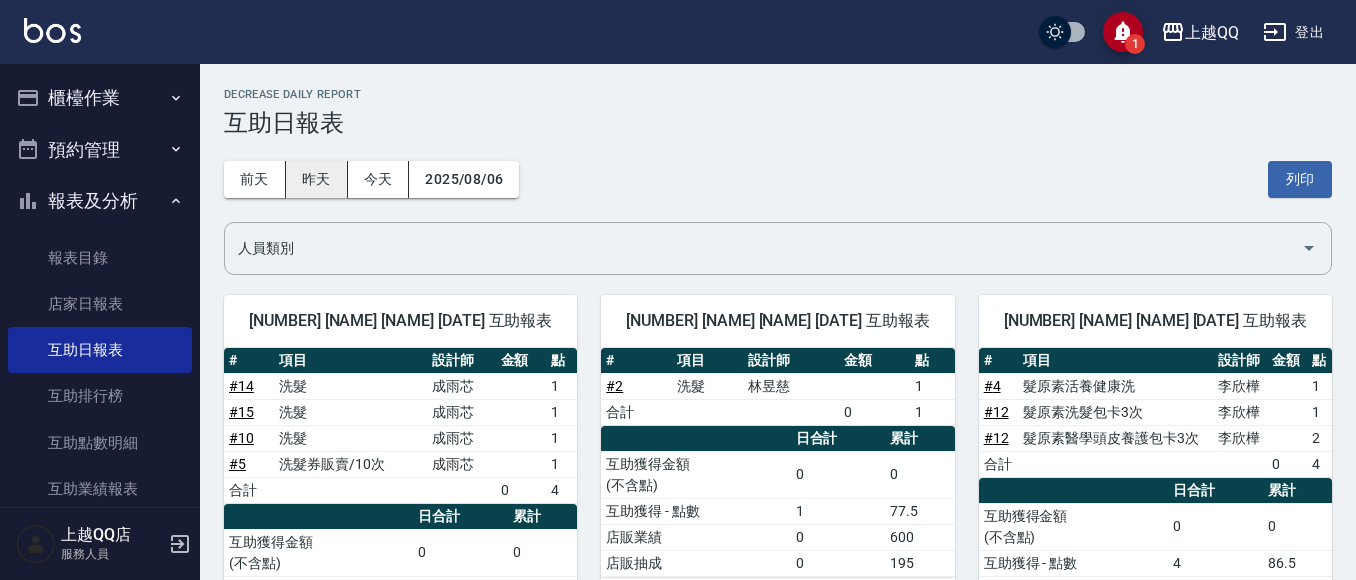 click on "昨天" at bounding box center (317, 179) 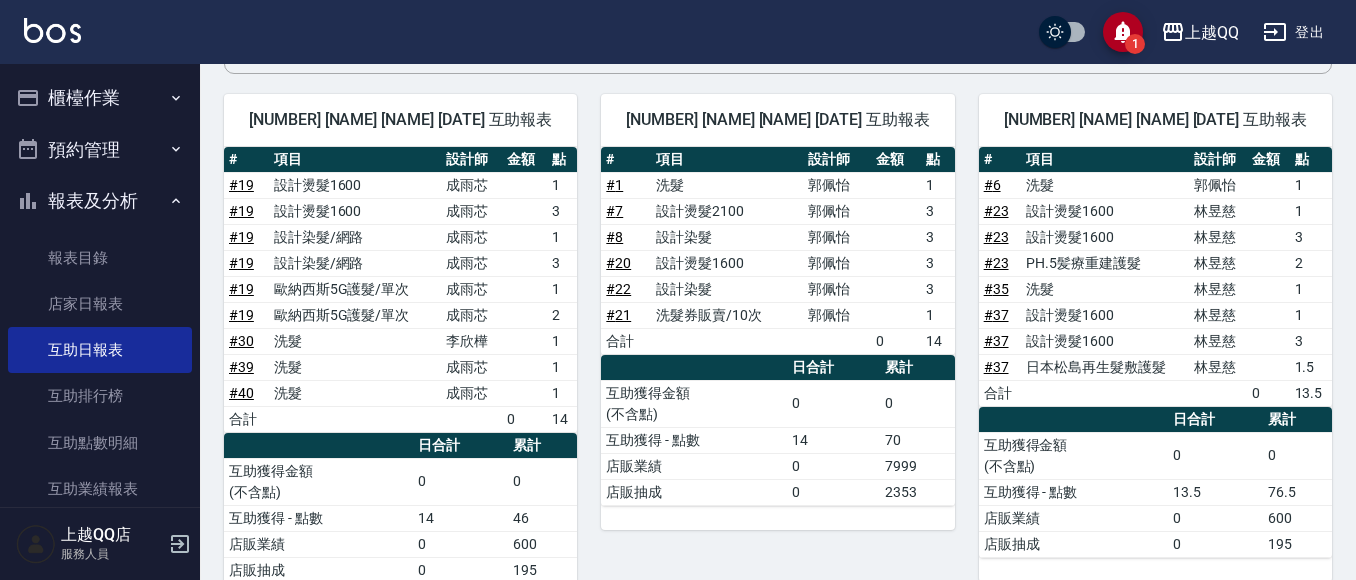 scroll, scrollTop: 224, scrollLeft: 0, axis: vertical 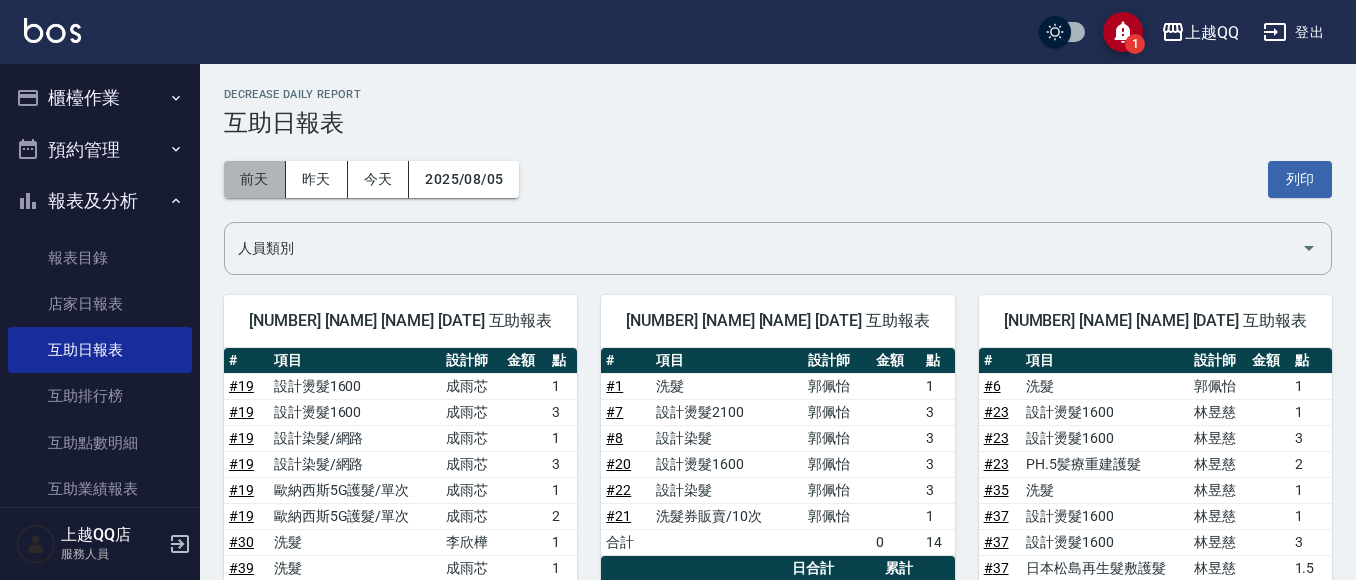 click on "前天" at bounding box center (255, 179) 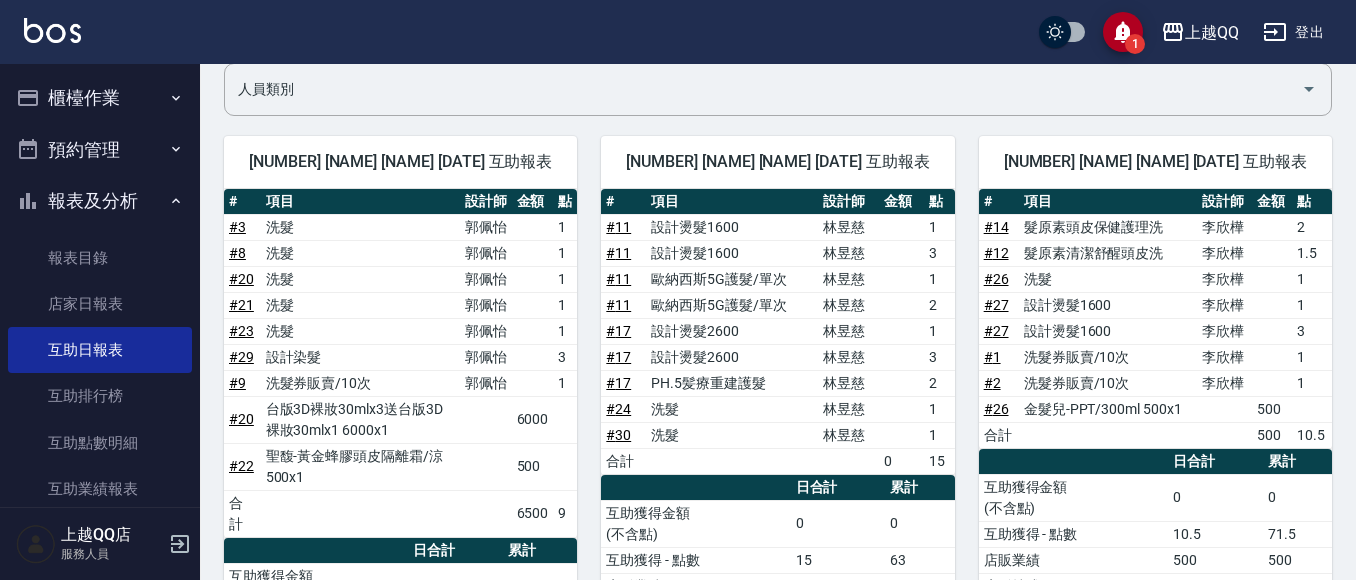 scroll, scrollTop: 0, scrollLeft: 0, axis: both 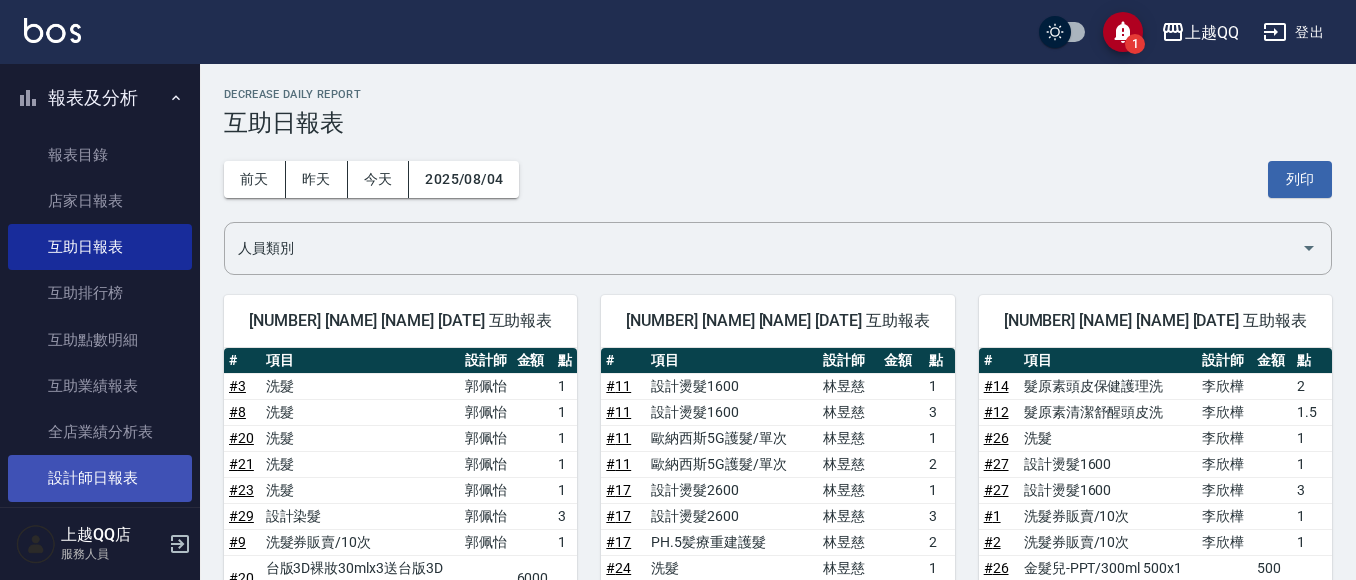 click on "設計師日報表" at bounding box center [100, 478] 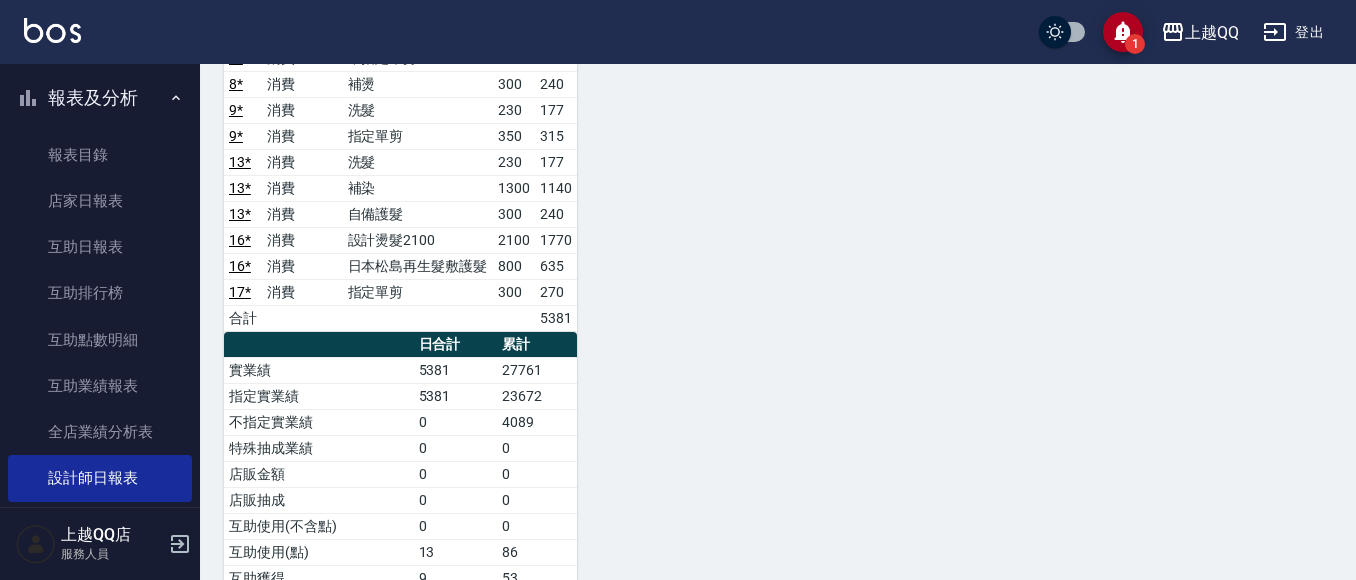 scroll, scrollTop: 973, scrollLeft: 0, axis: vertical 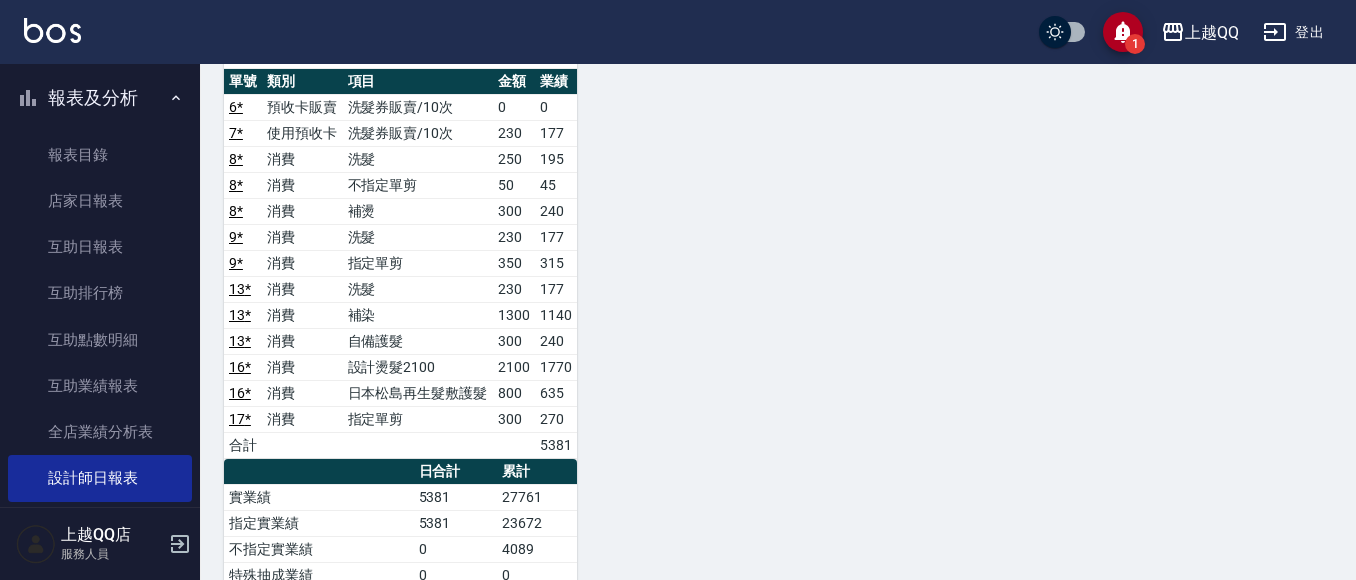 click on "報表及分析" at bounding box center [100, 98] 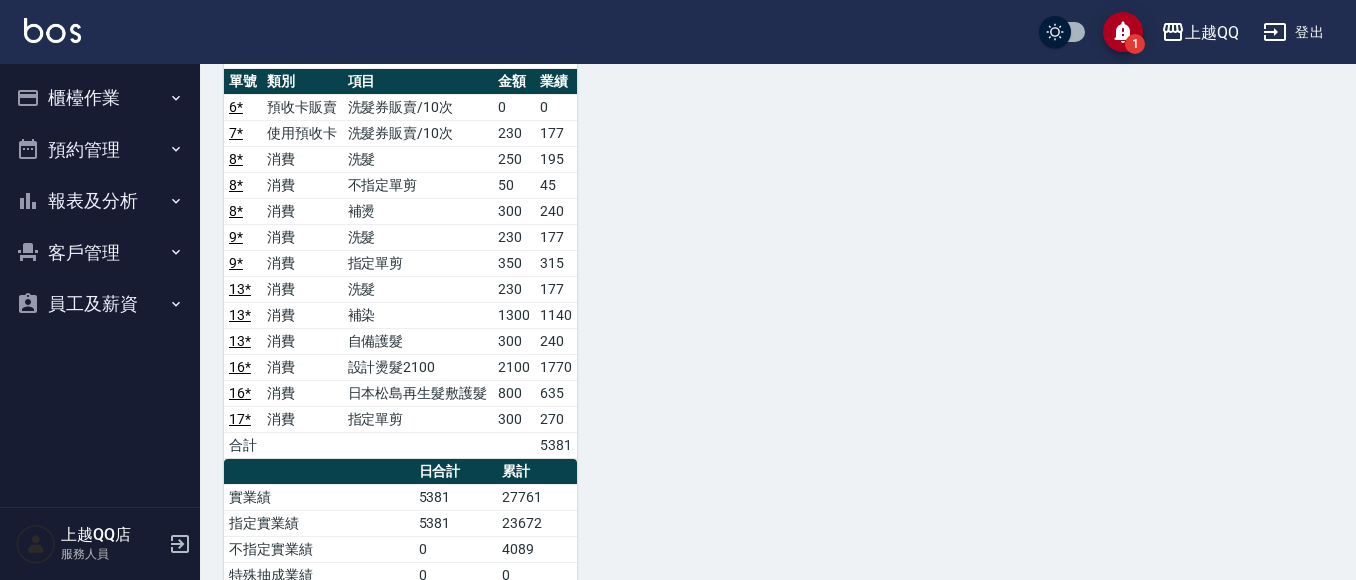scroll, scrollTop: 0, scrollLeft: 0, axis: both 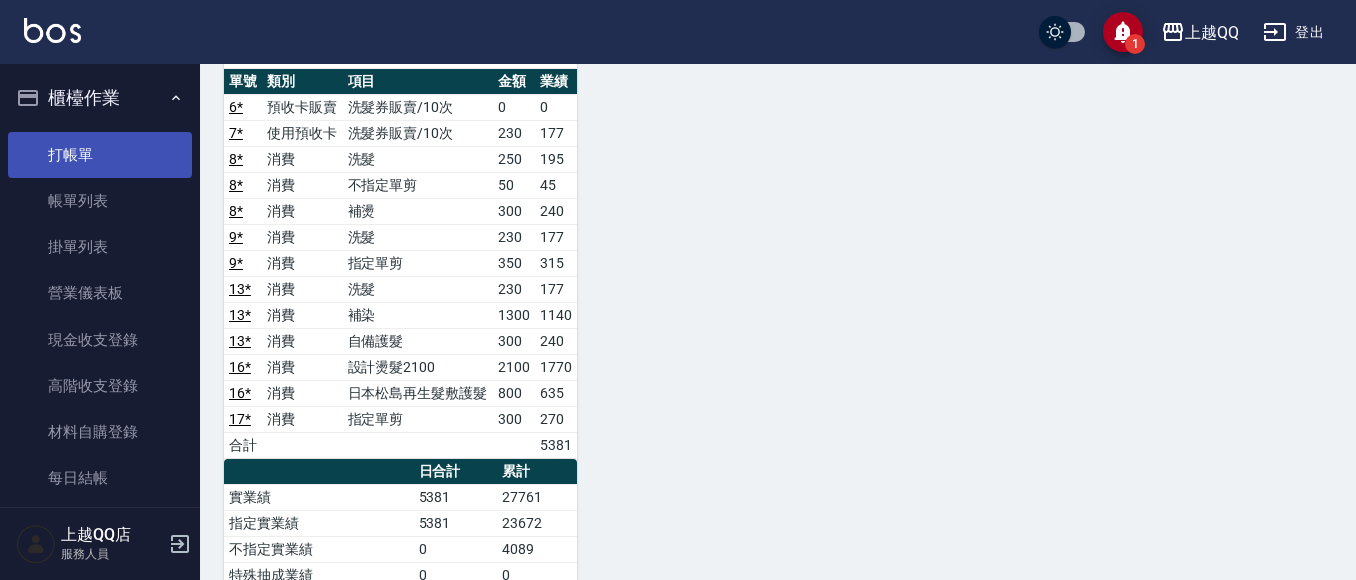click on "打帳單" at bounding box center (100, 155) 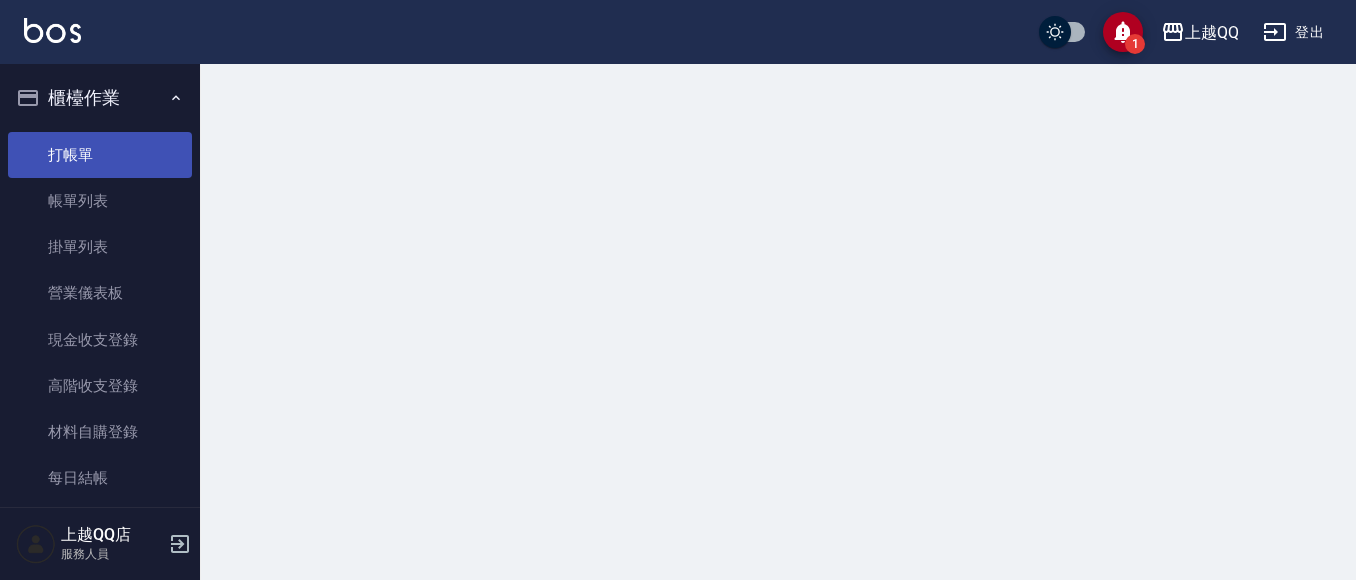 scroll, scrollTop: 0, scrollLeft: 0, axis: both 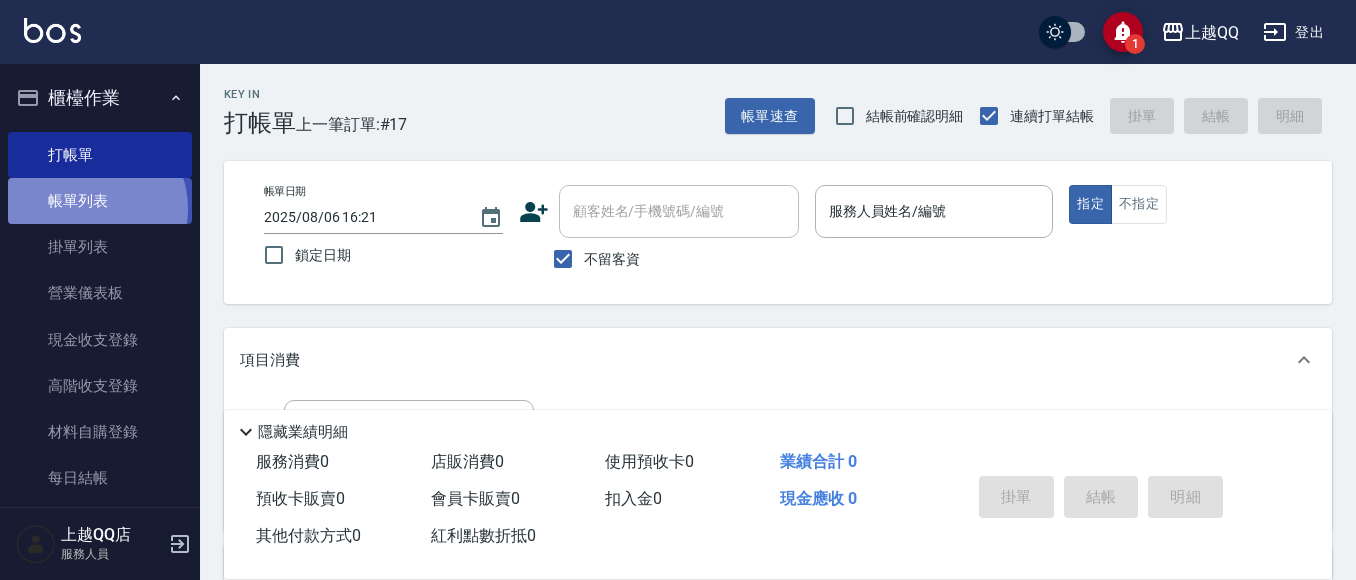 click on "帳單列表" at bounding box center [100, 201] 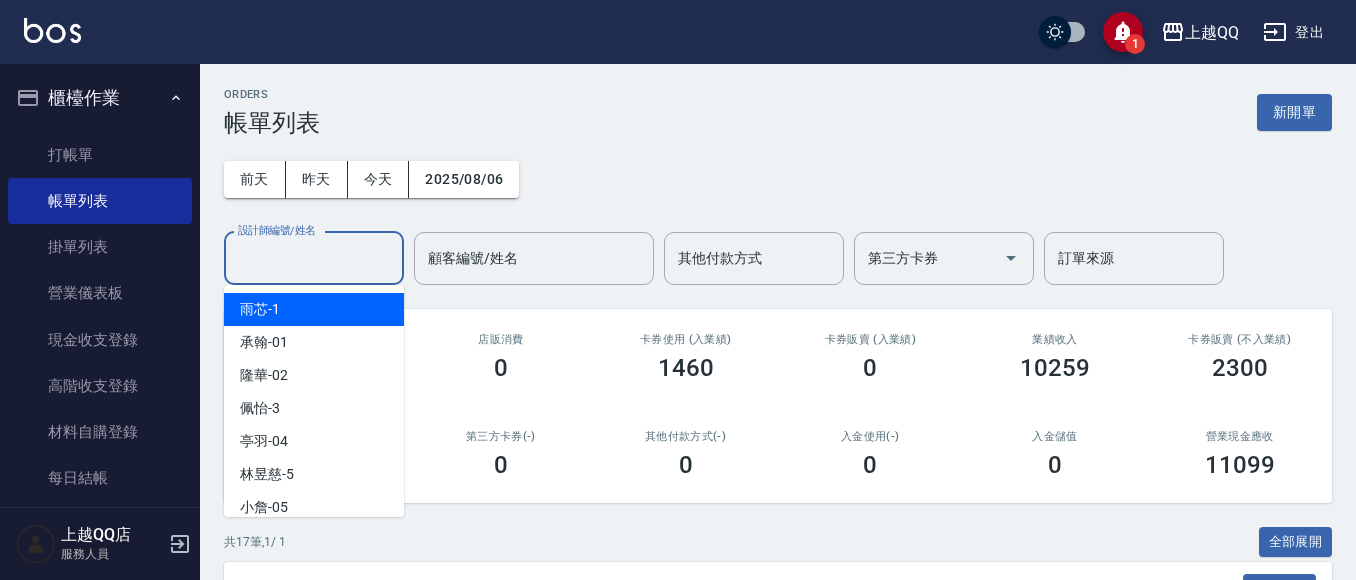 click on "設計師編號/姓名" at bounding box center (314, 258) 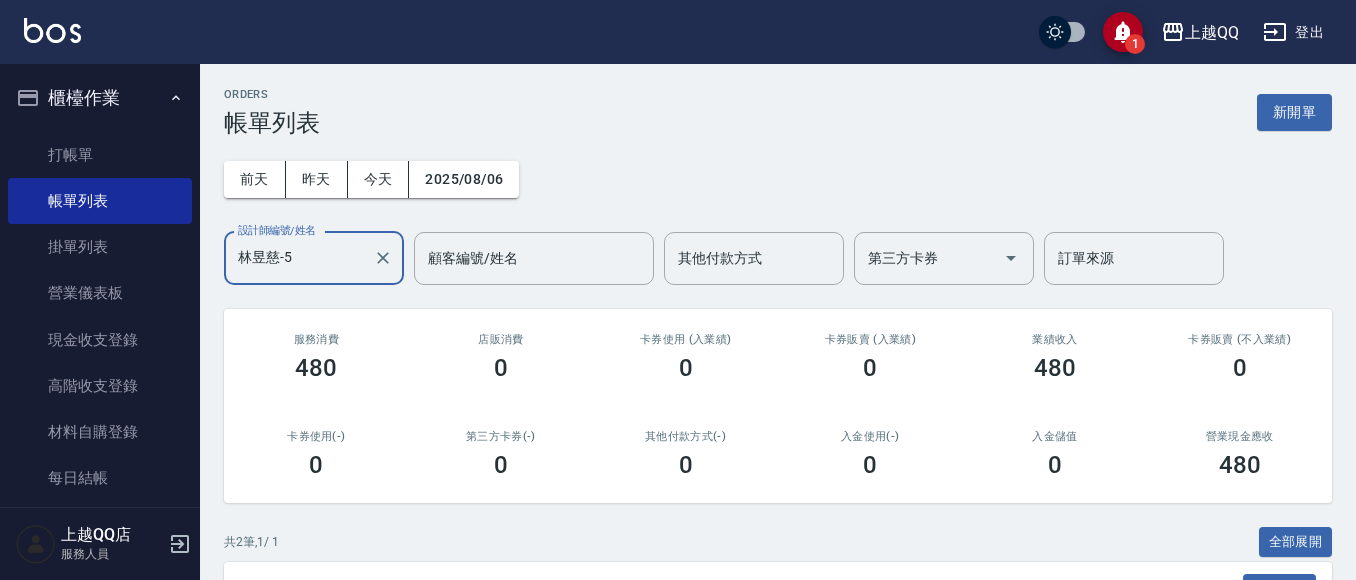scroll, scrollTop: 276, scrollLeft: 0, axis: vertical 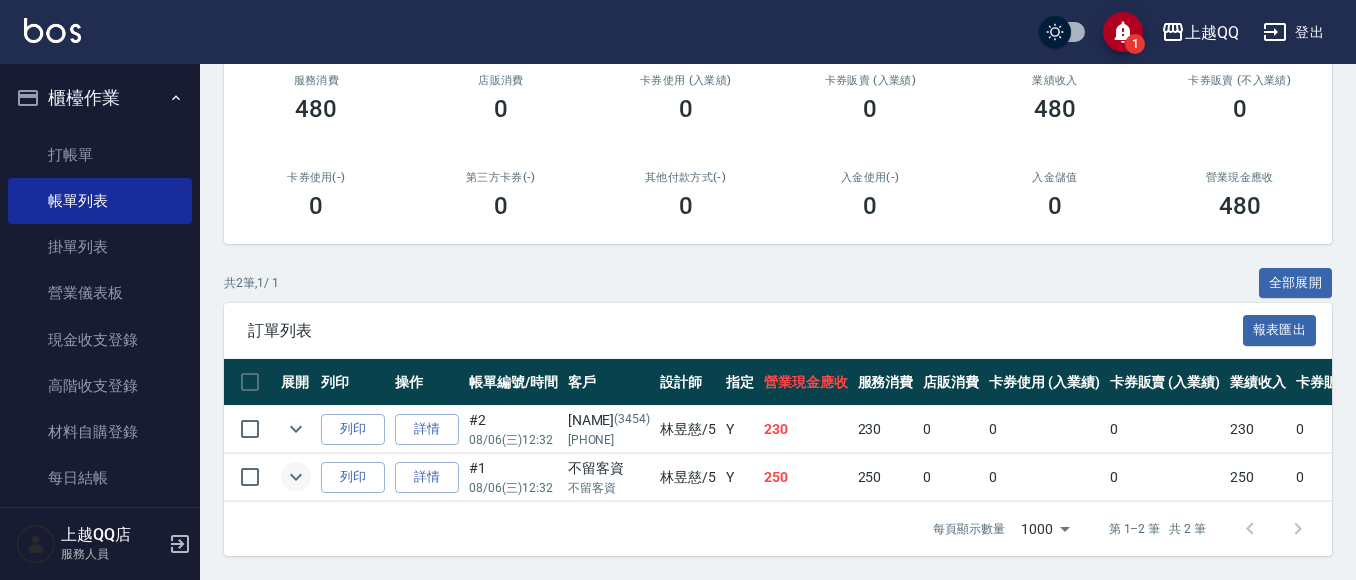 type on "林昱慈-5" 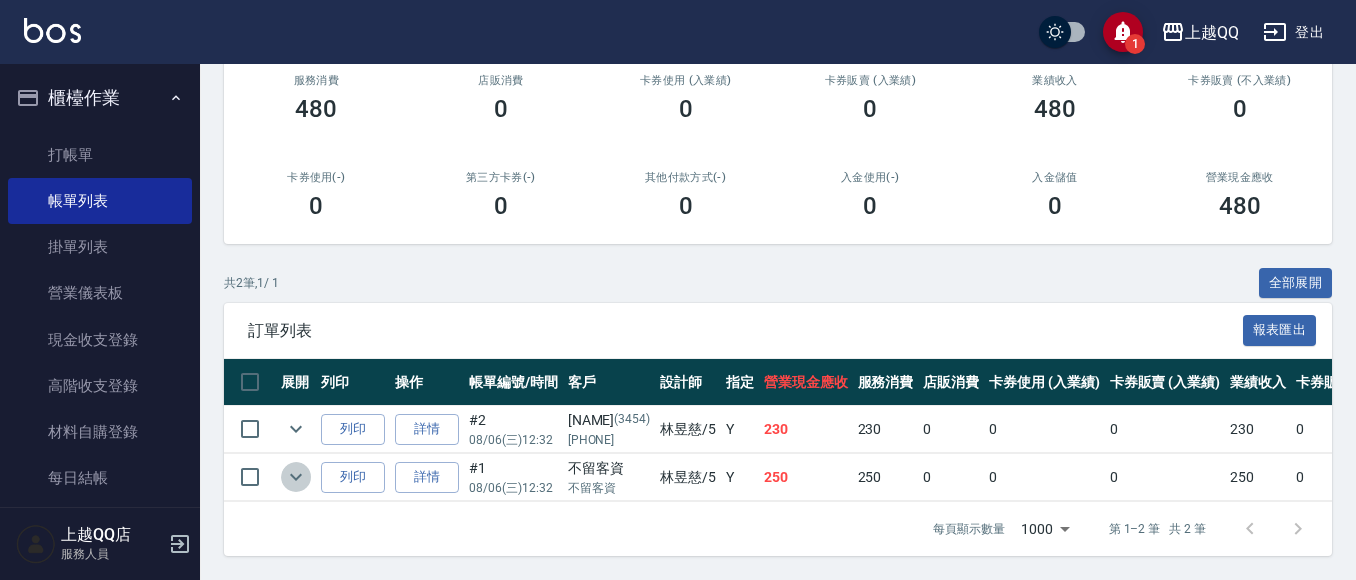 click 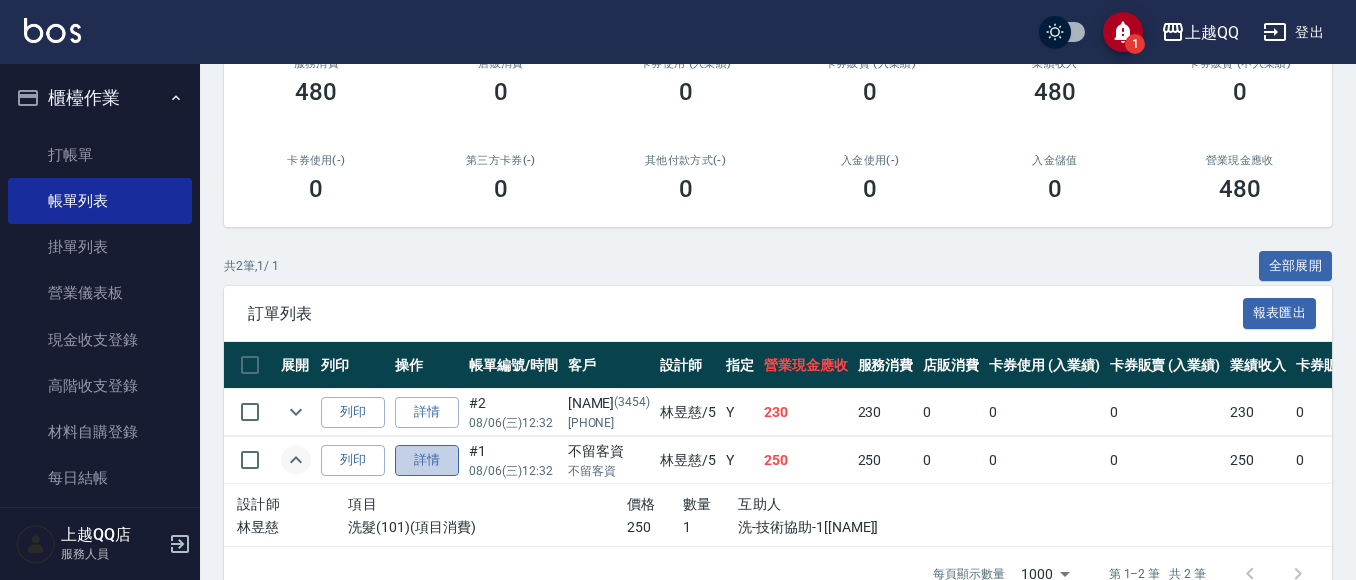 click on "詳情" at bounding box center (427, 460) 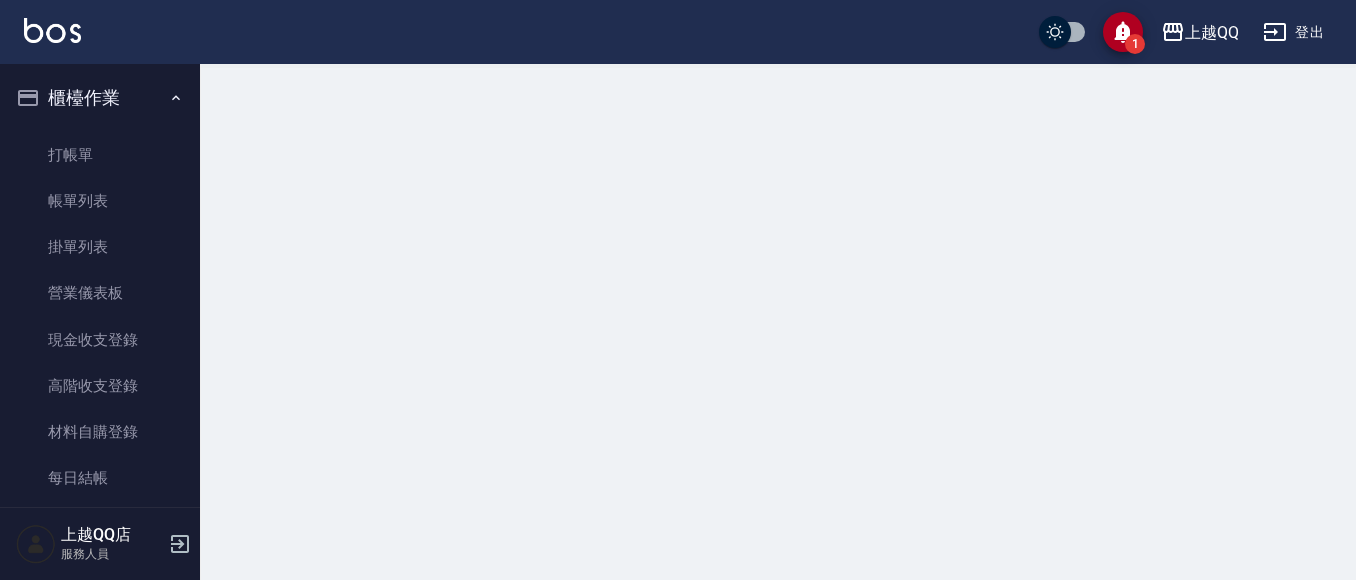 scroll, scrollTop: 0, scrollLeft: 0, axis: both 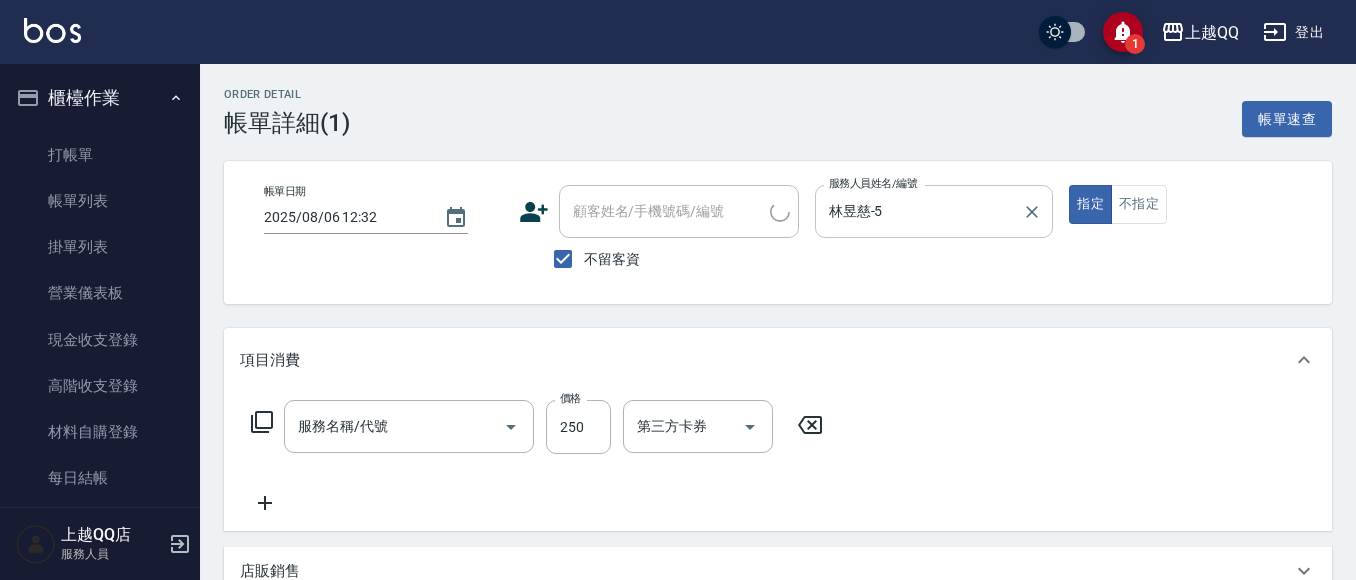 type on "2025/08/06 12:32" 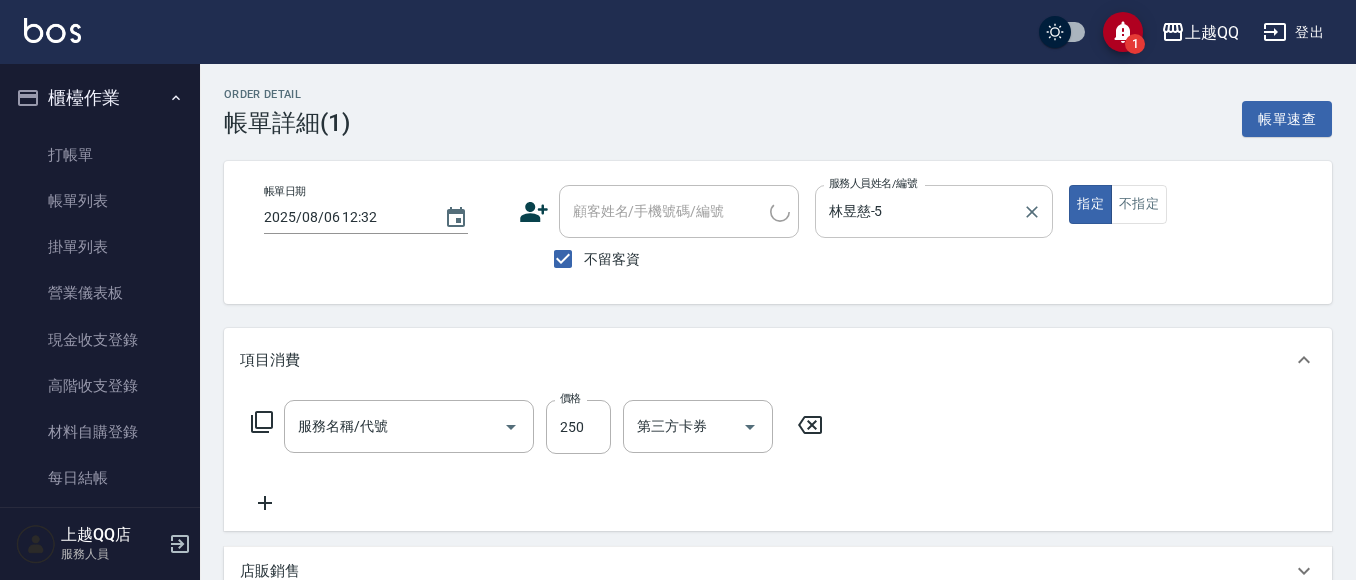 checkbox on "true" 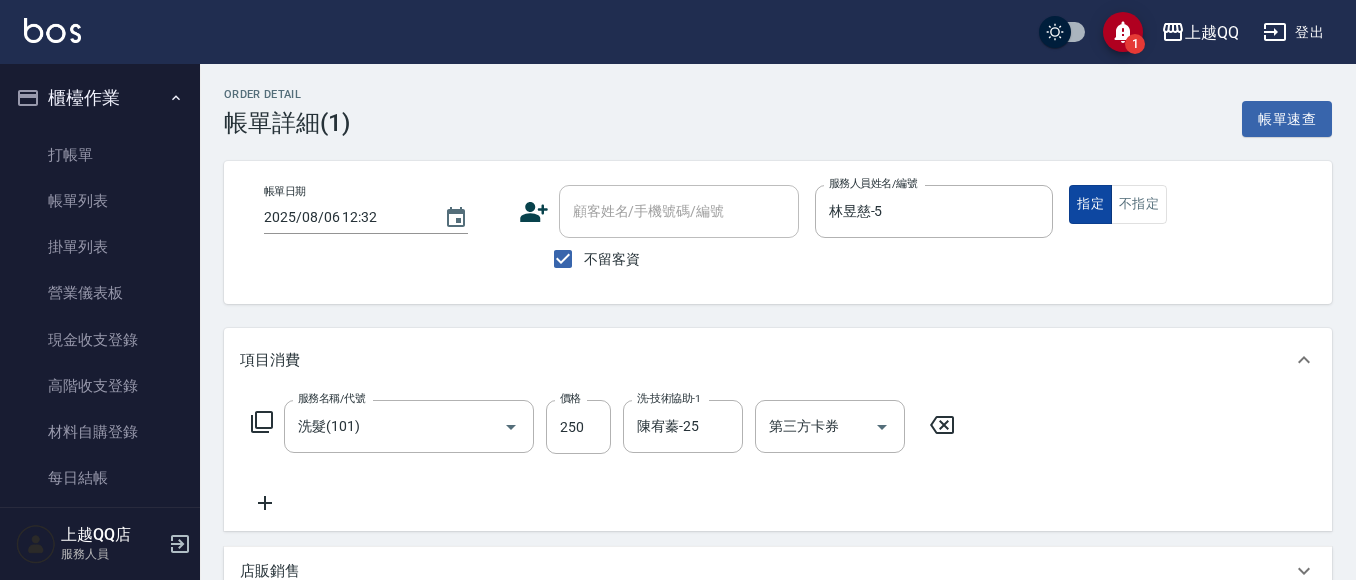 type on "洗髮(101)" 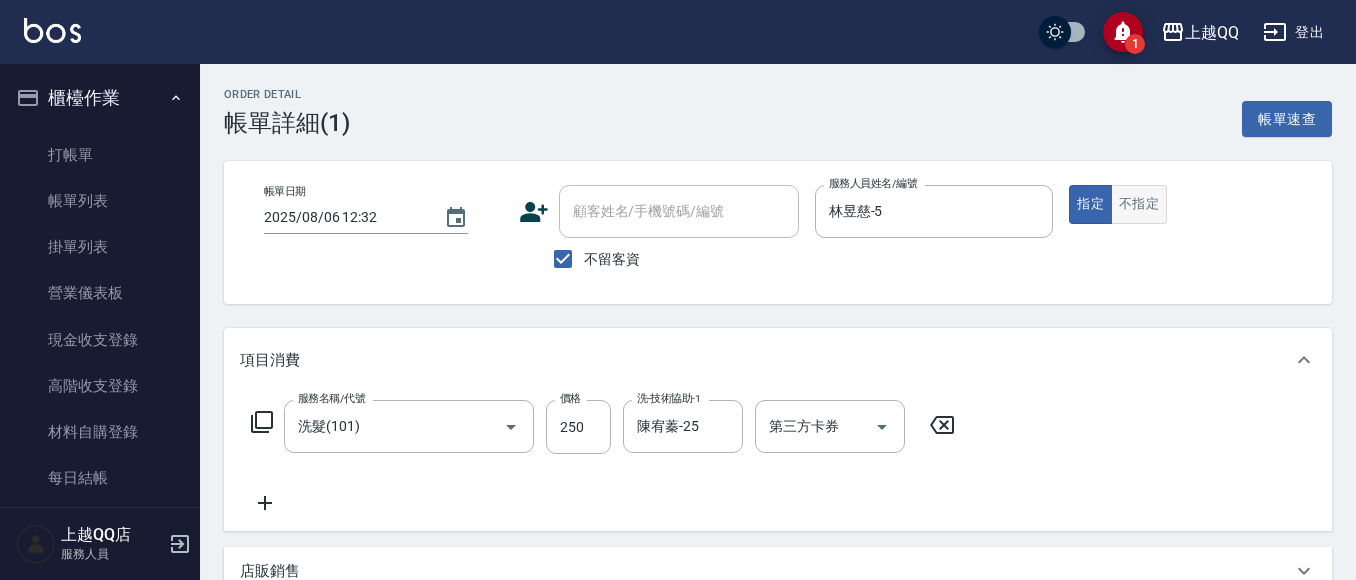 click on "不指定" at bounding box center [1139, 204] 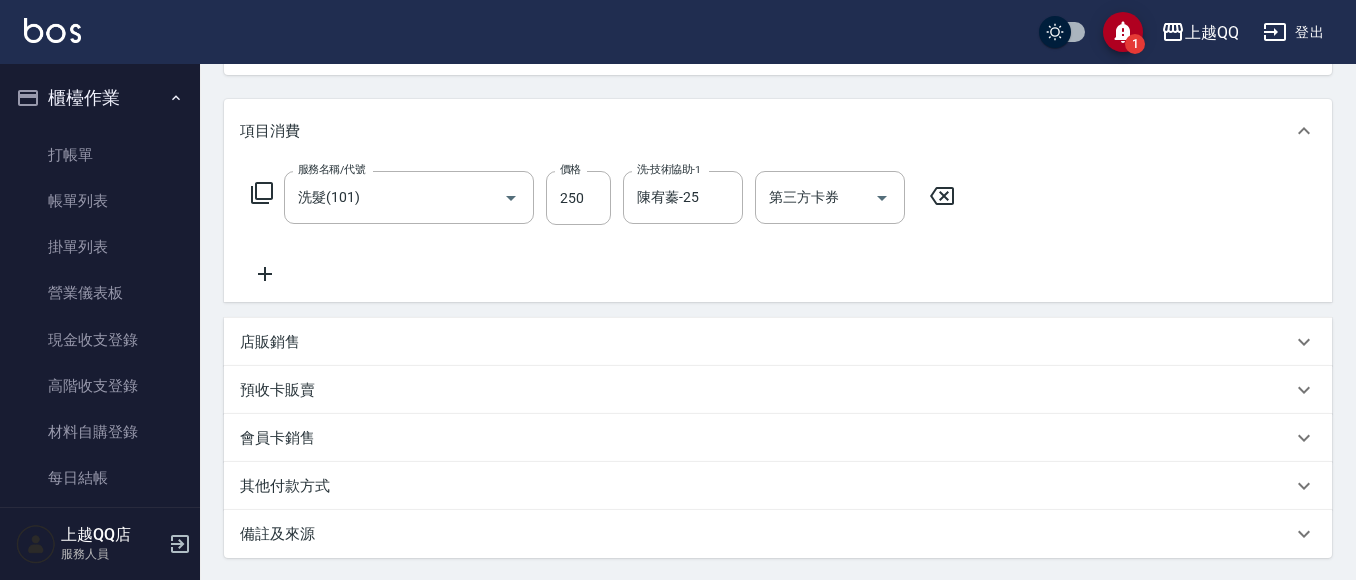 scroll, scrollTop: 423, scrollLeft: 0, axis: vertical 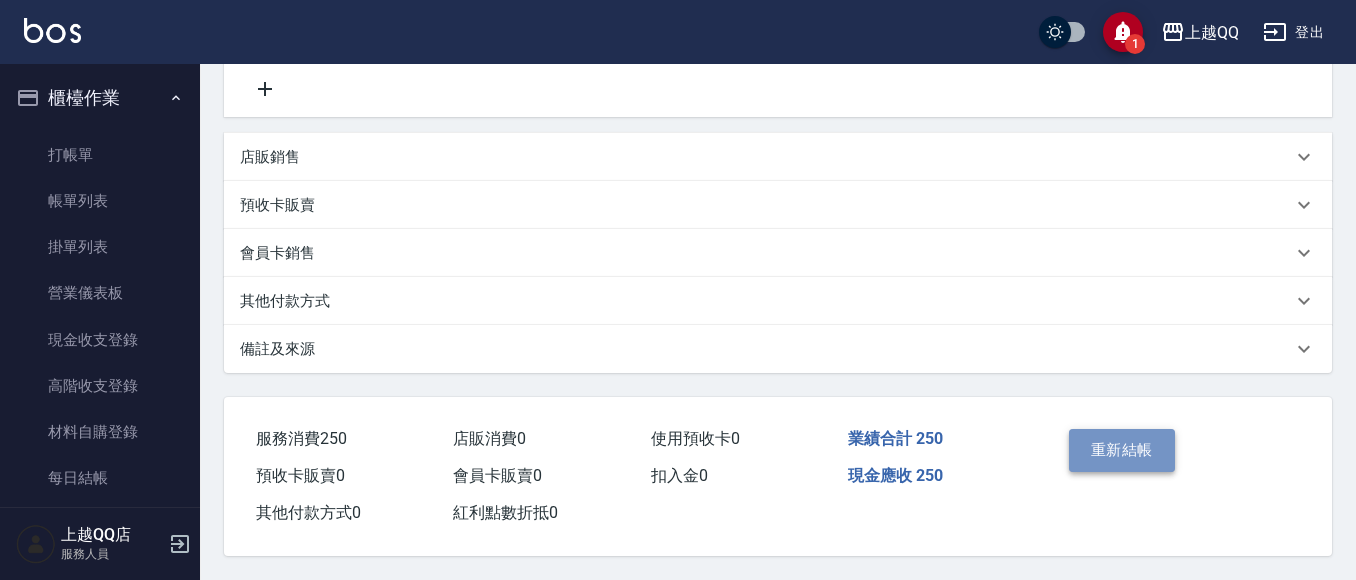 click on "重新結帳" at bounding box center (1122, 450) 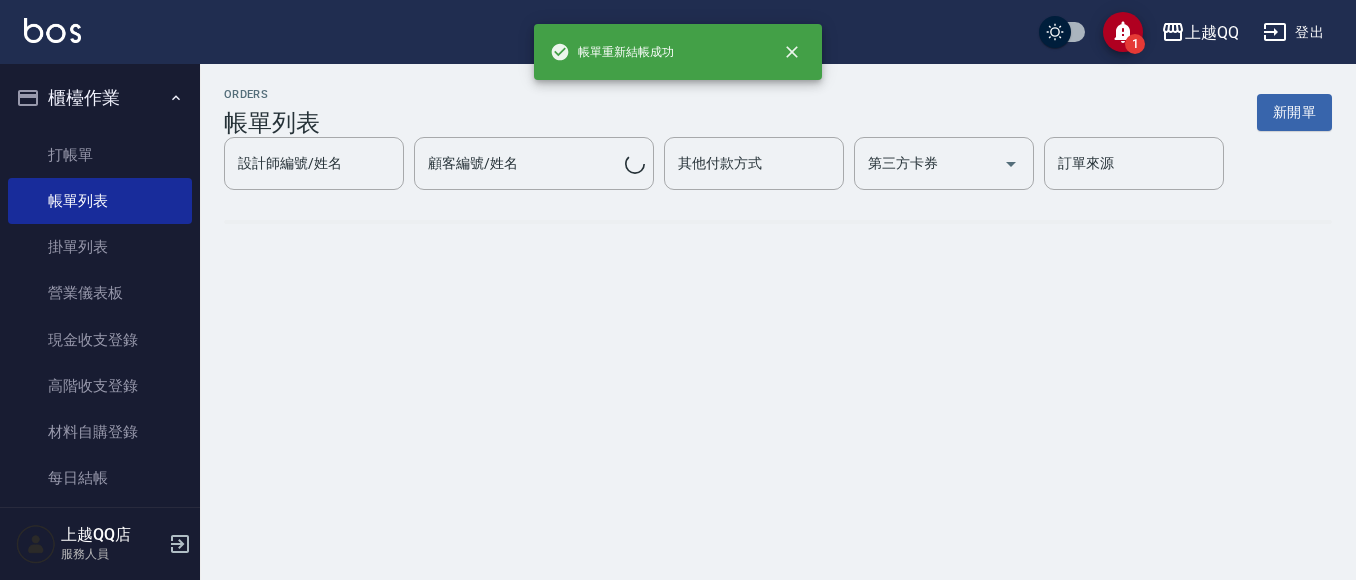 scroll, scrollTop: 0, scrollLeft: 0, axis: both 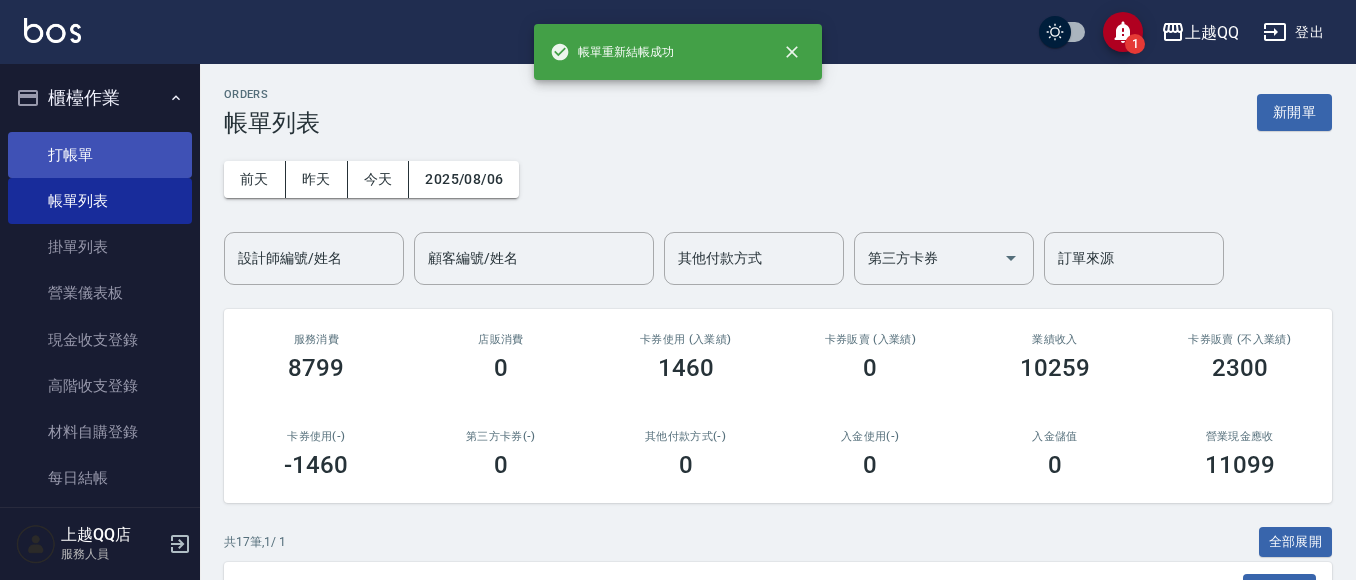 click on "打帳單" at bounding box center (100, 155) 